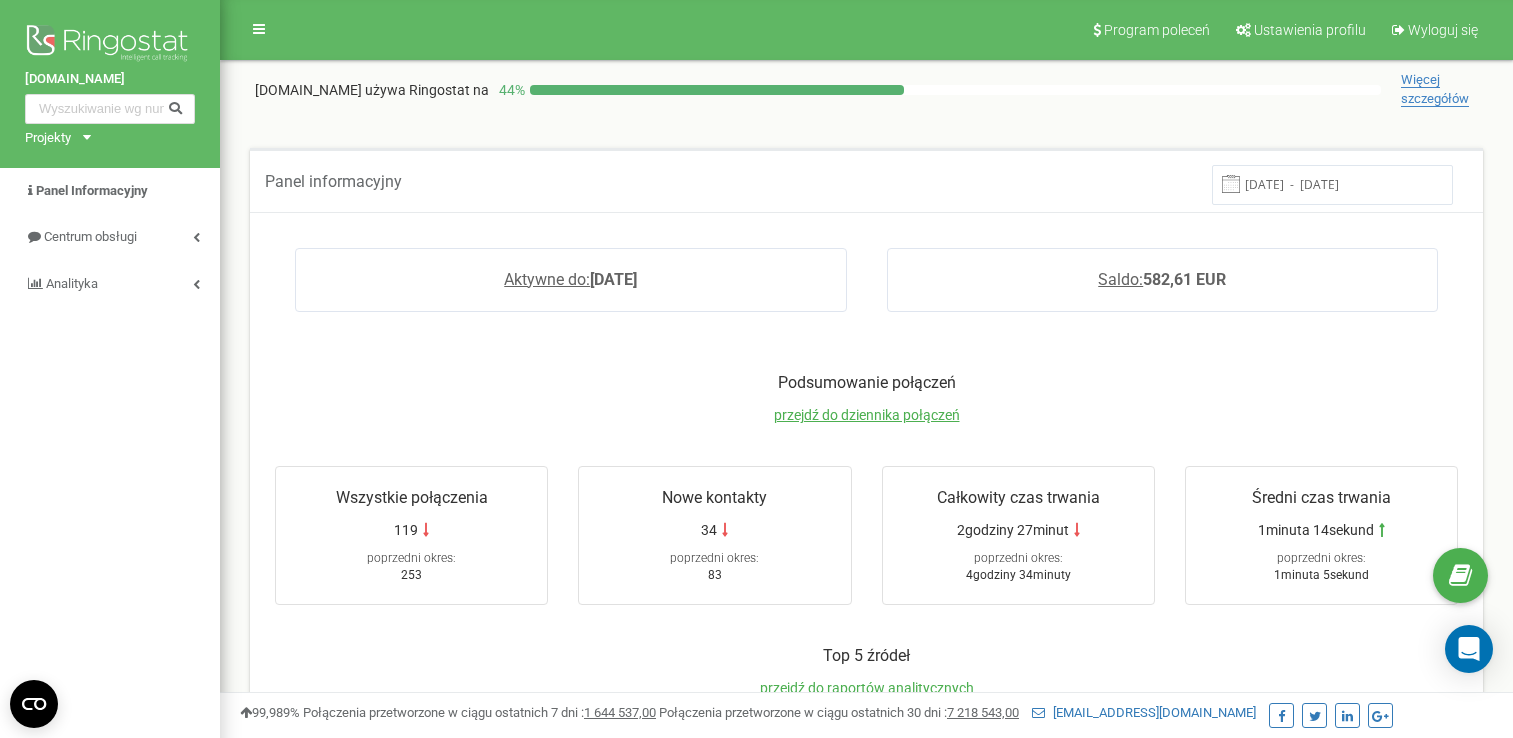 scroll, scrollTop: 0, scrollLeft: 0, axis: both 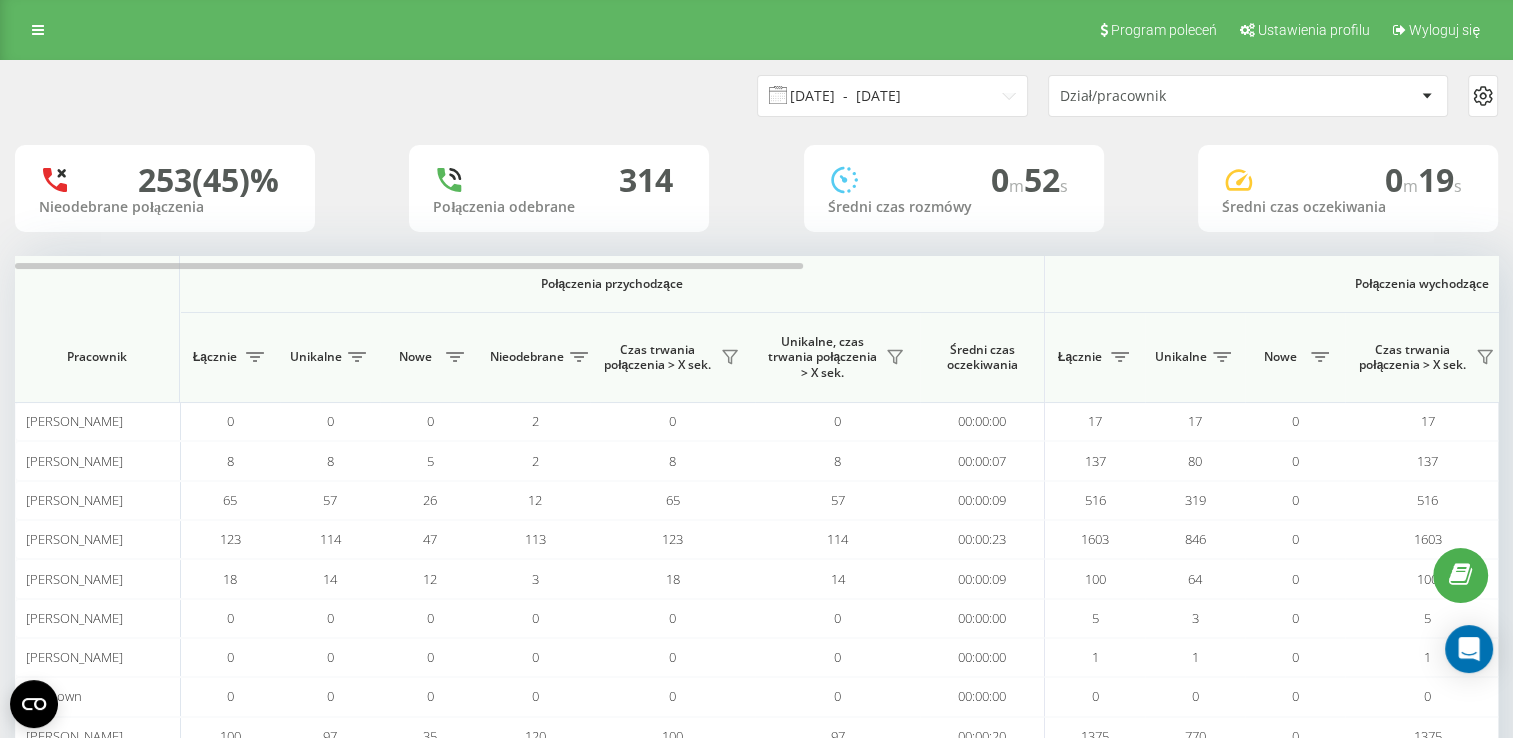 click on "[DATE]  -  [DATE]" at bounding box center [892, 96] 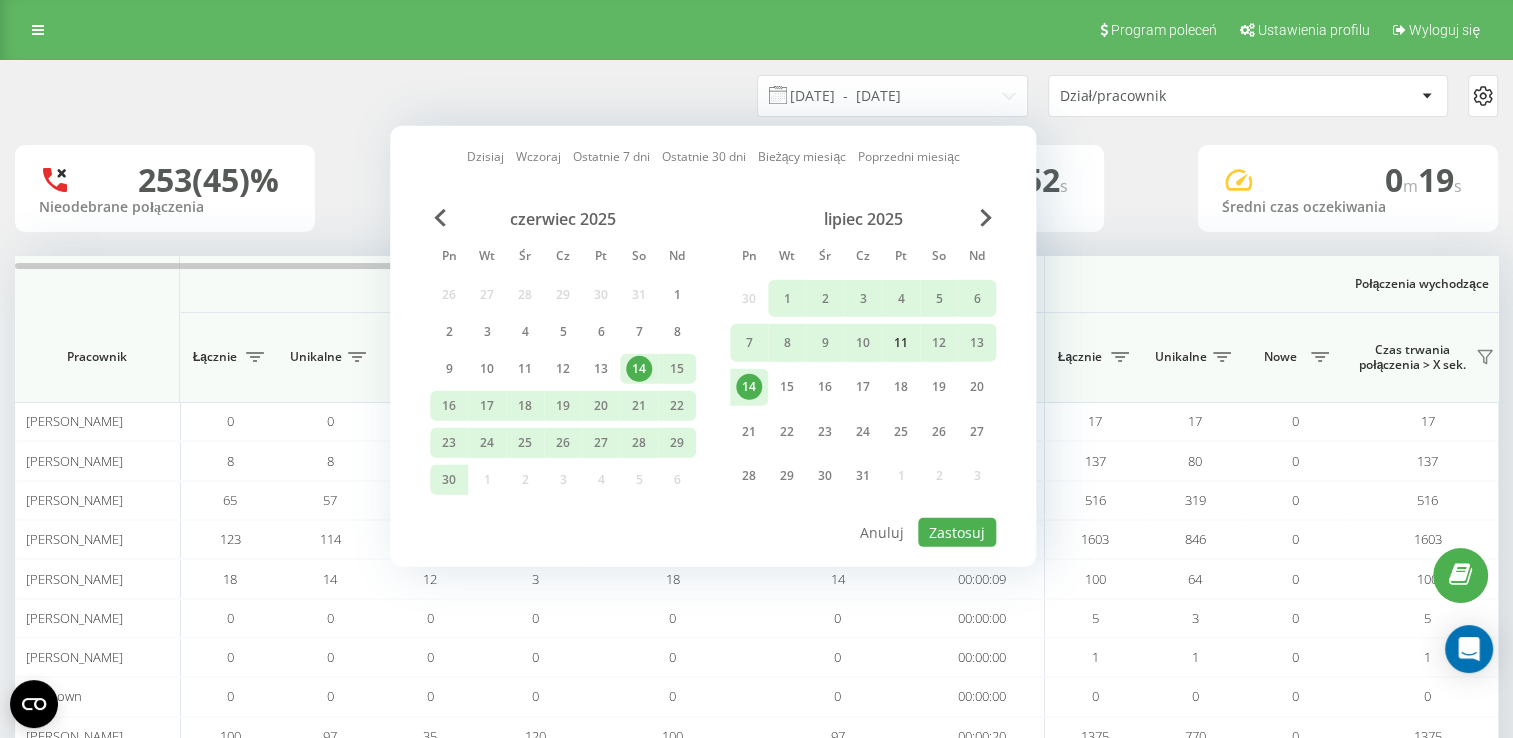 click on "11" at bounding box center (901, 343) 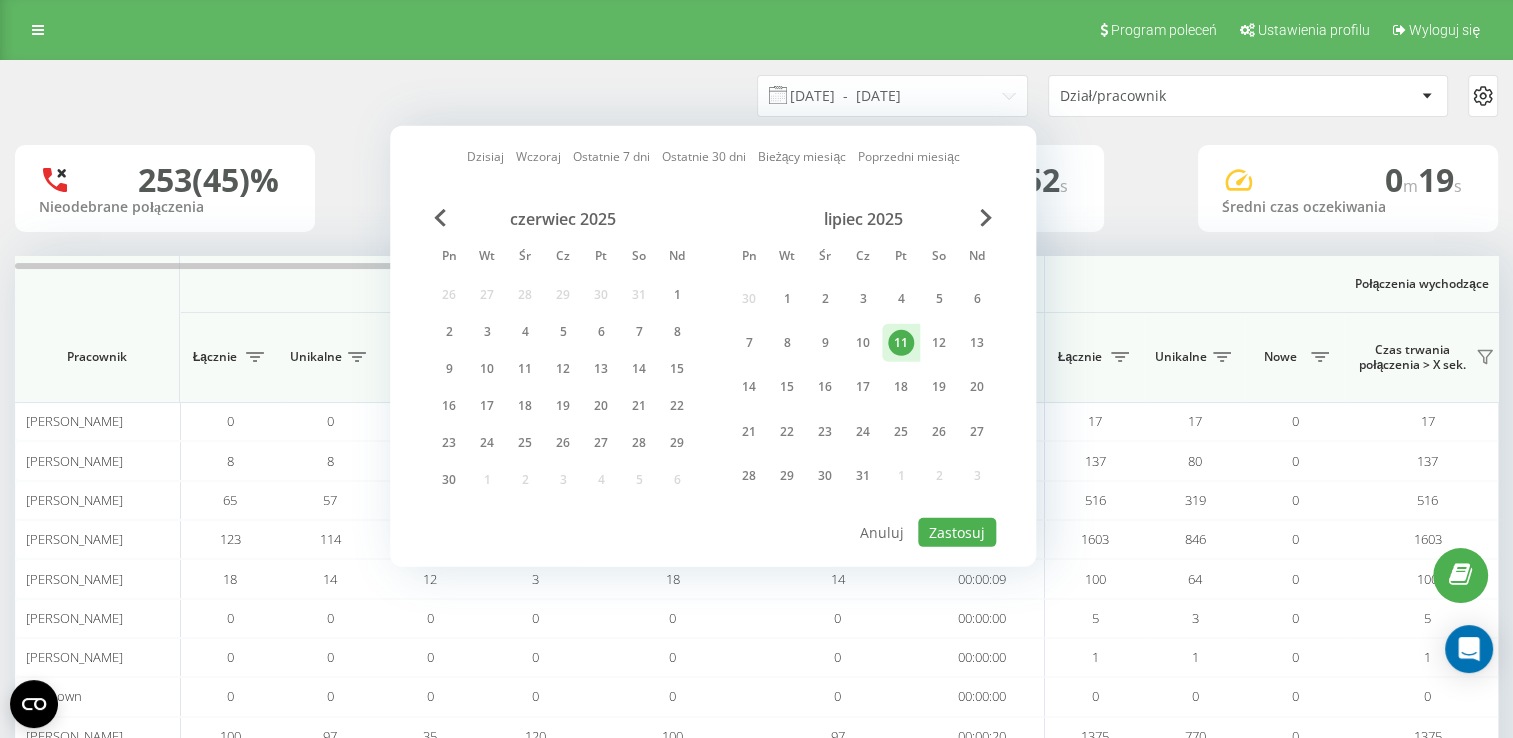 click on "11" at bounding box center (901, 343) 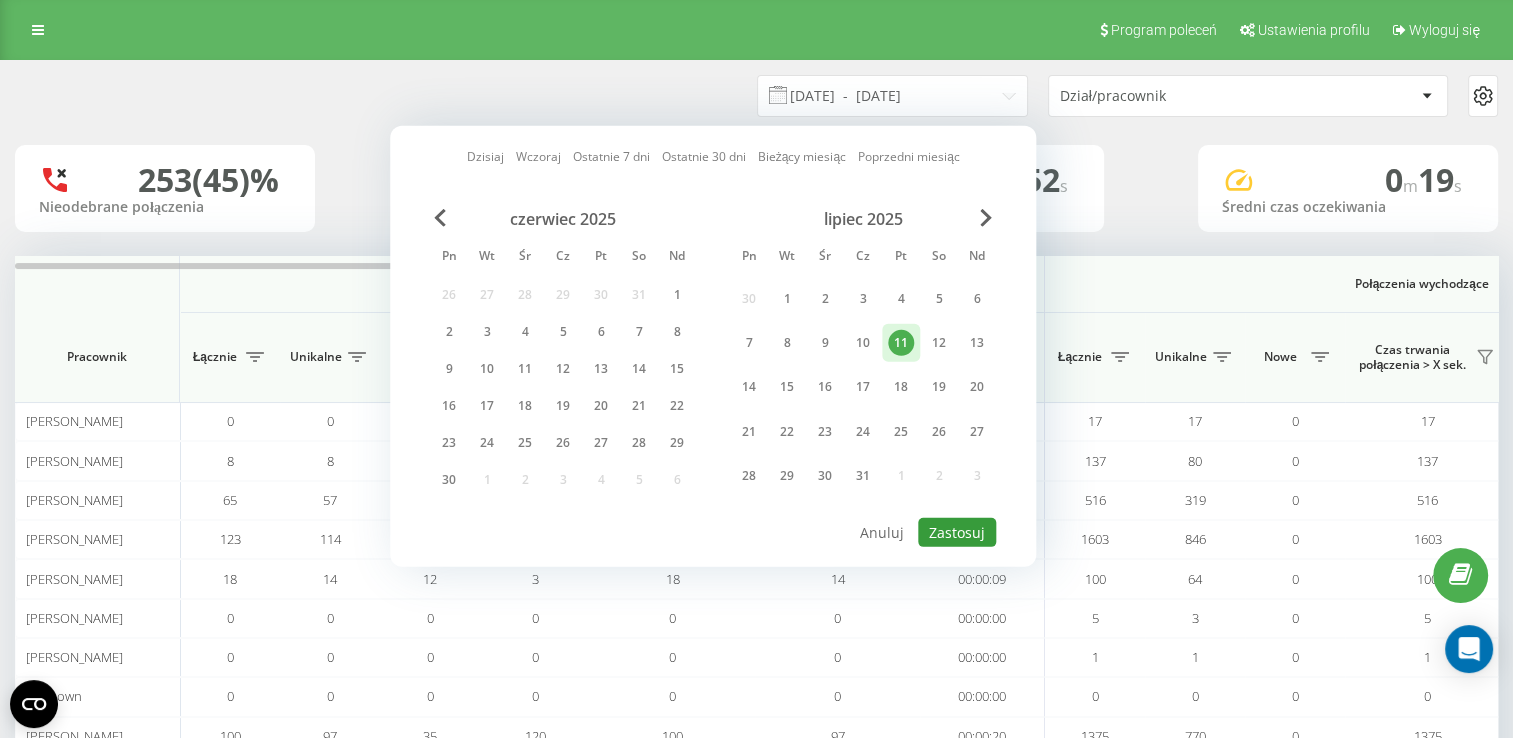 click on "Zastosuj" at bounding box center [957, 532] 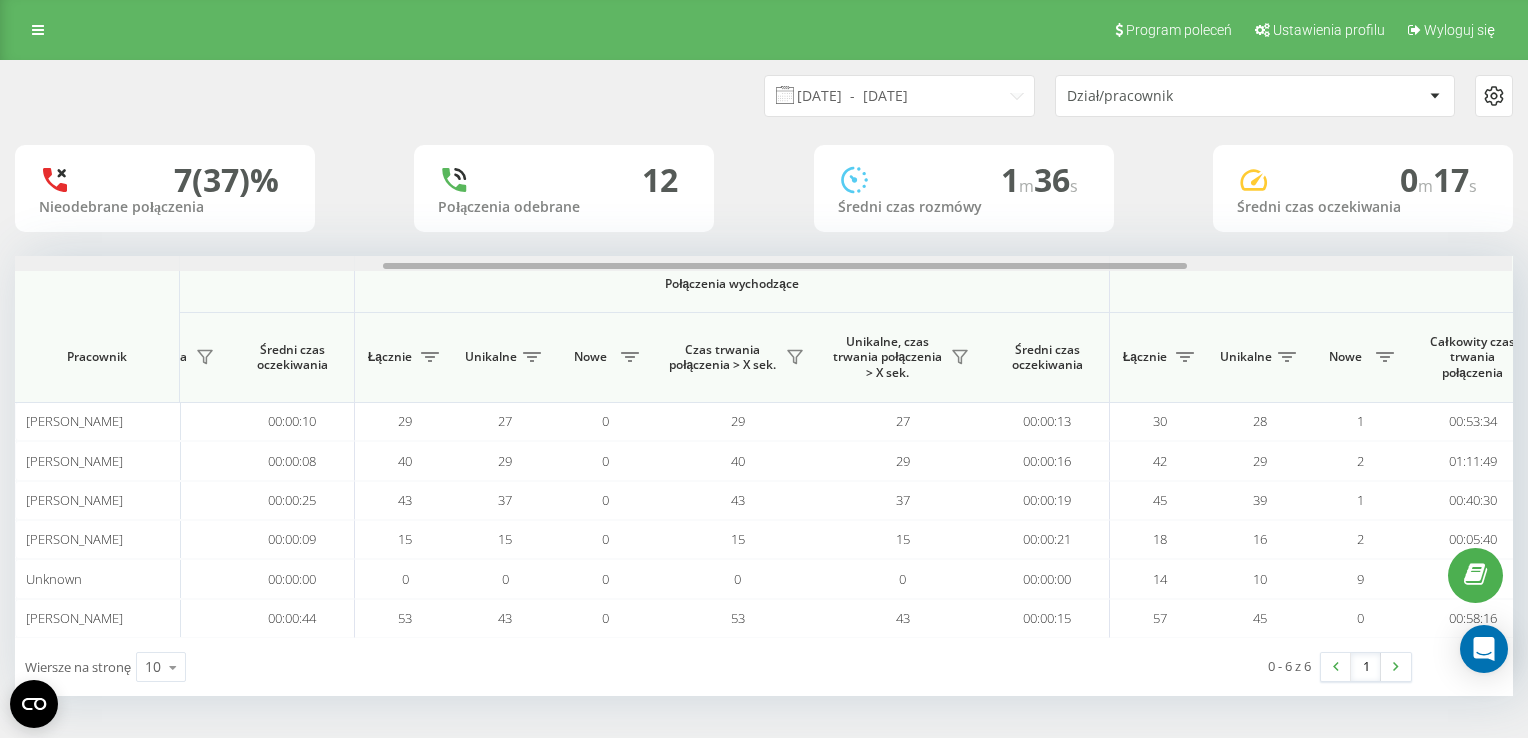 scroll, scrollTop: 0, scrollLeft: 692, axis: horizontal 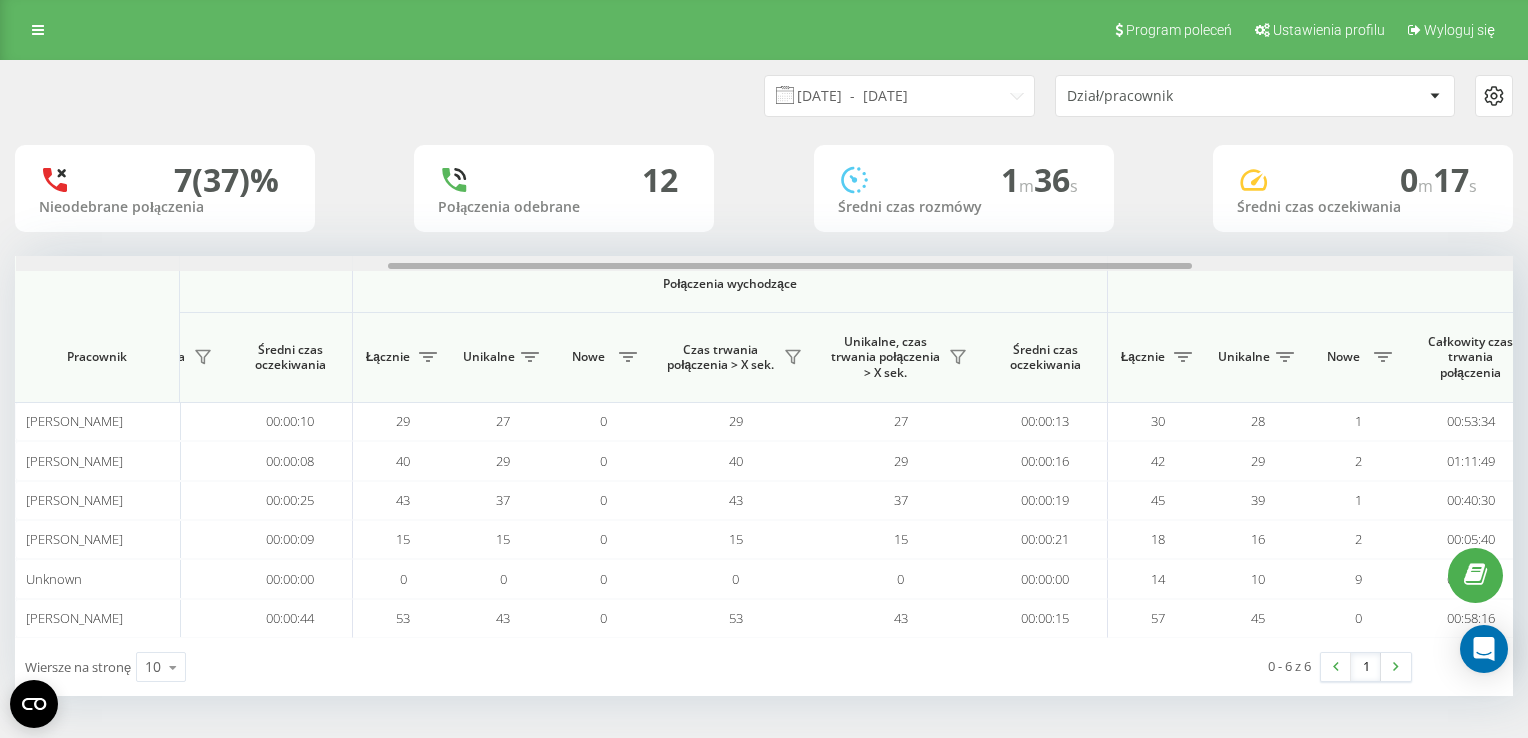drag, startPoint x: 561, startPoint y: 268, endPoint x: 928, endPoint y: 281, distance: 367.23016 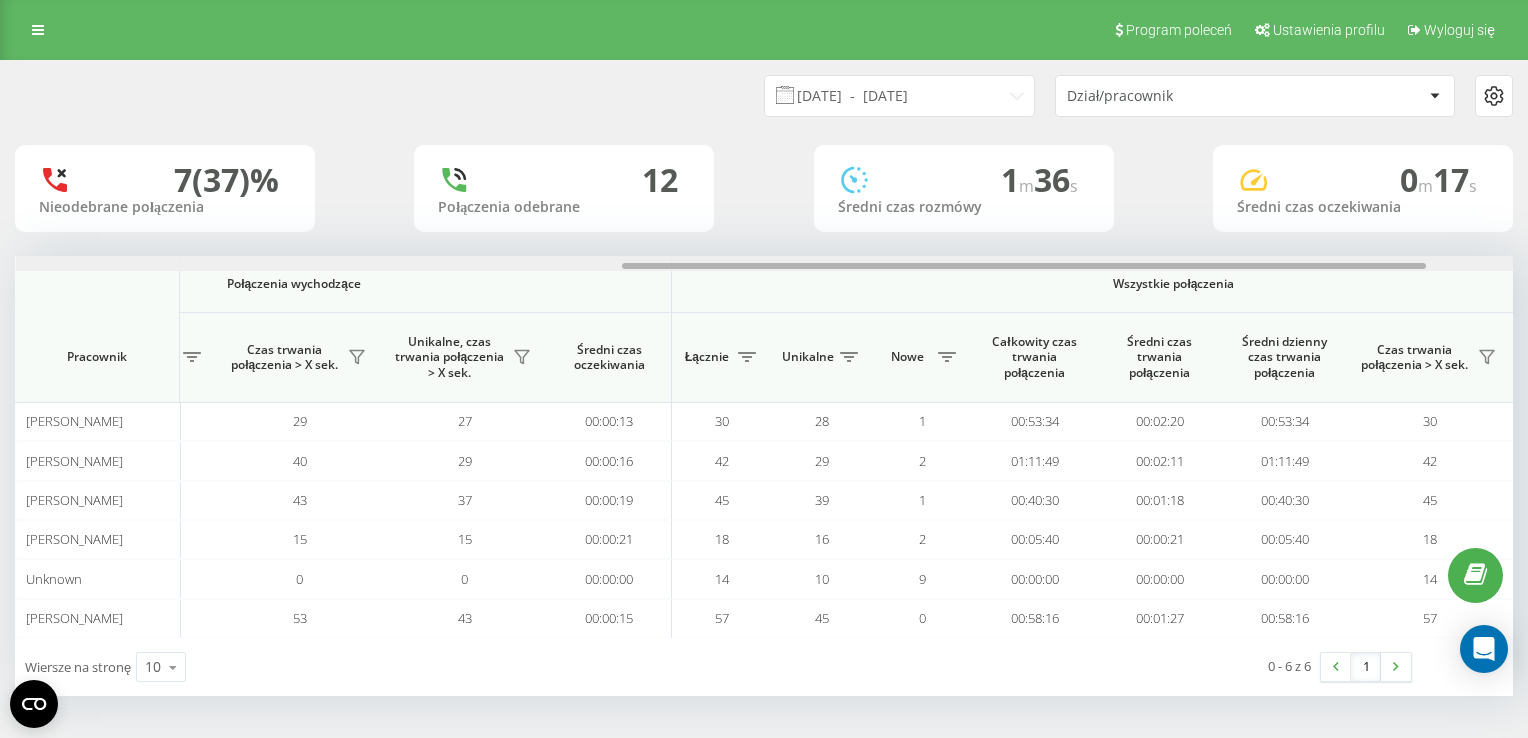 scroll, scrollTop: 0, scrollLeft: 1292, axis: horizontal 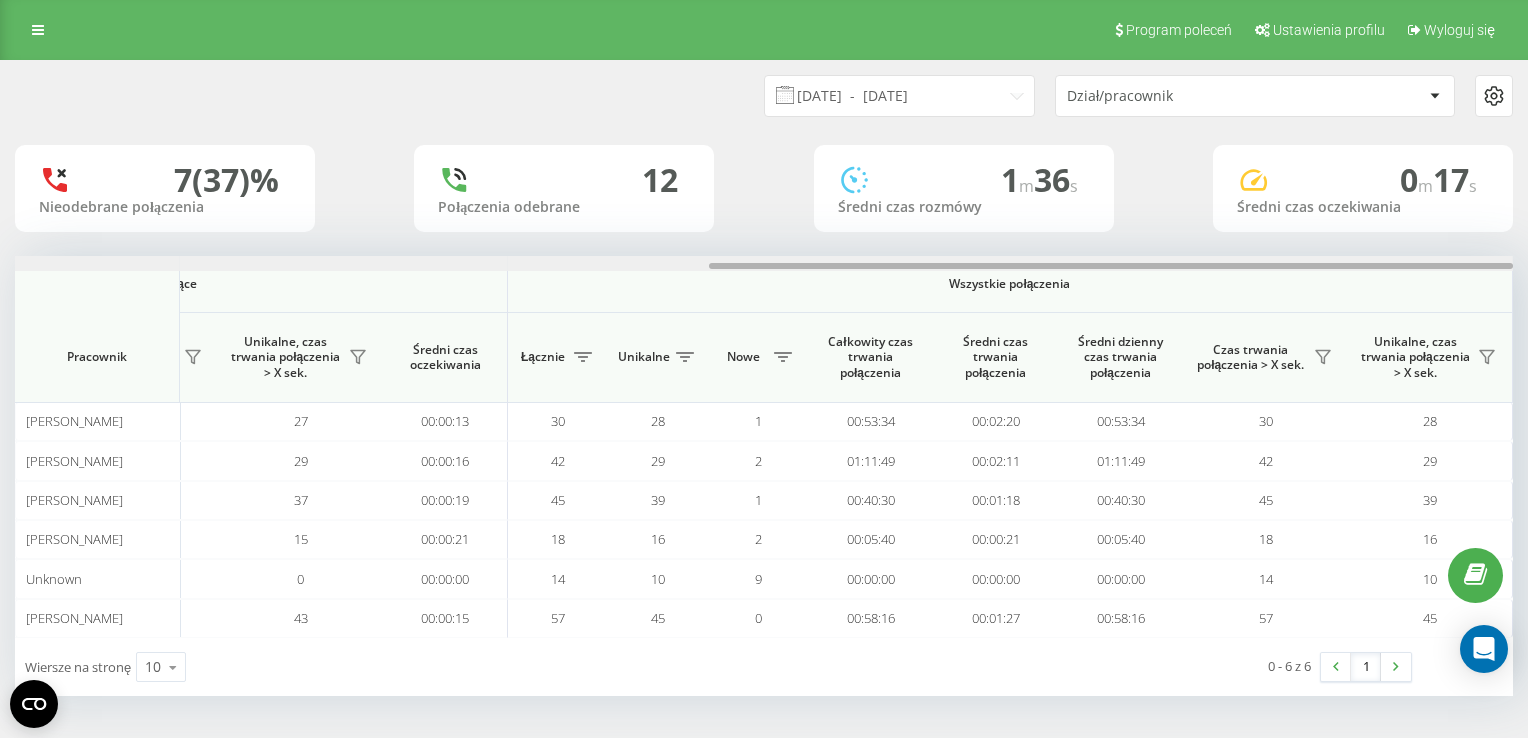 drag, startPoint x: 844, startPoint y: 262, endPoint x: 1418, endPoint y: 276, distance: 574.1707 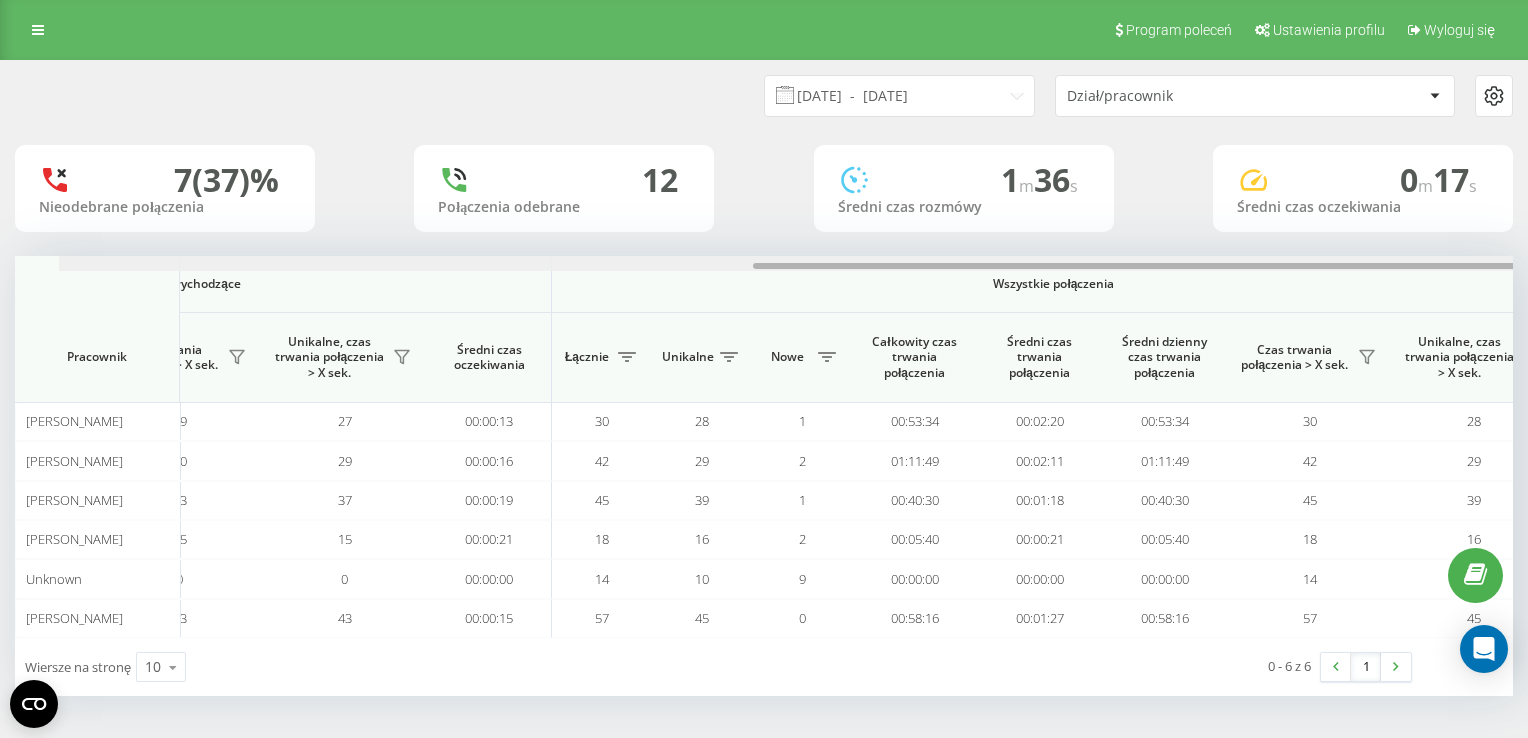 scroll, scrollTop: 0, scrollLeft: 1292, axis: horizontal 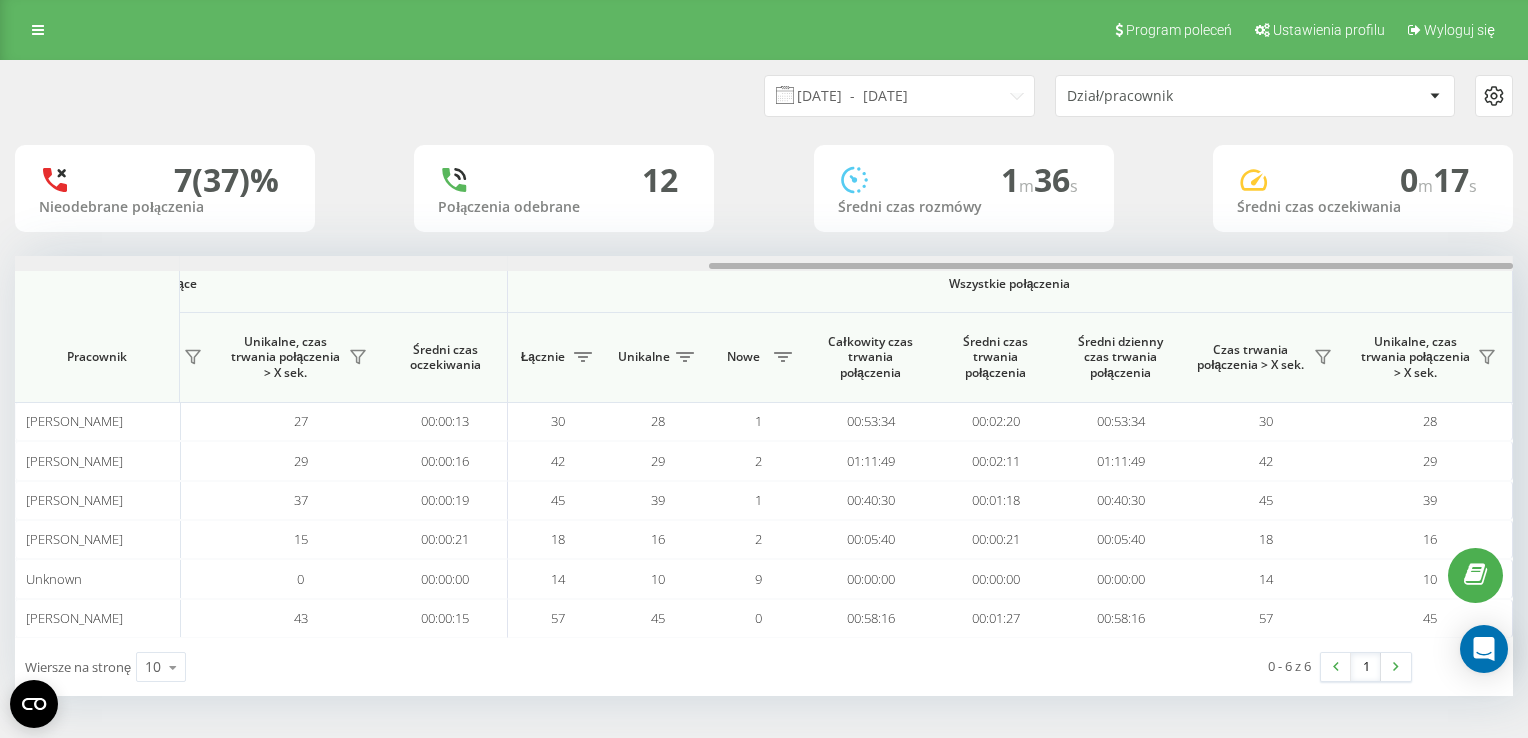 drag, startPoint x: 764, startPoint y: 269, endPoint x: 1256, endPoint y: 270, distance: 492.001 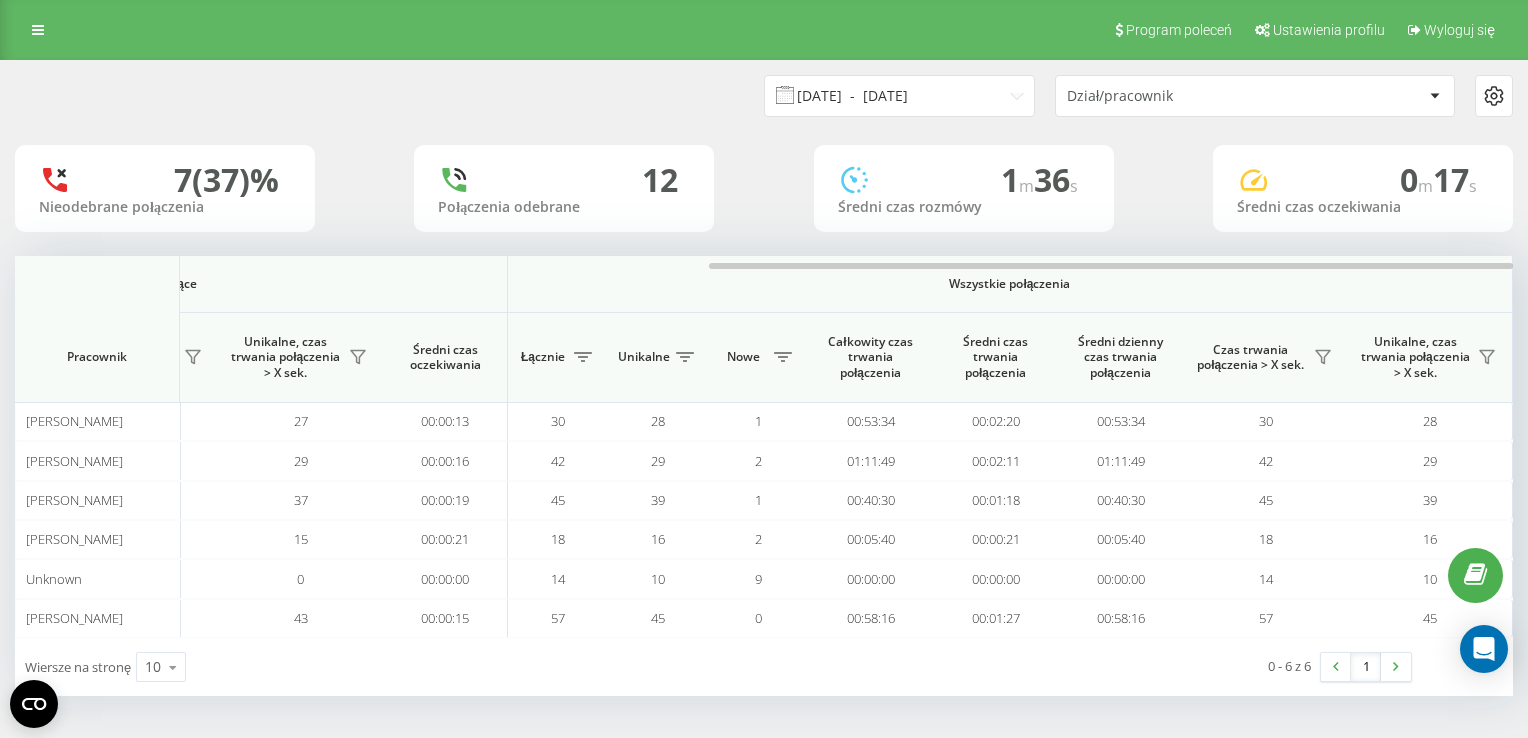 click on "[DATE]  -  [DATE]" at bounding box center [899, 96] 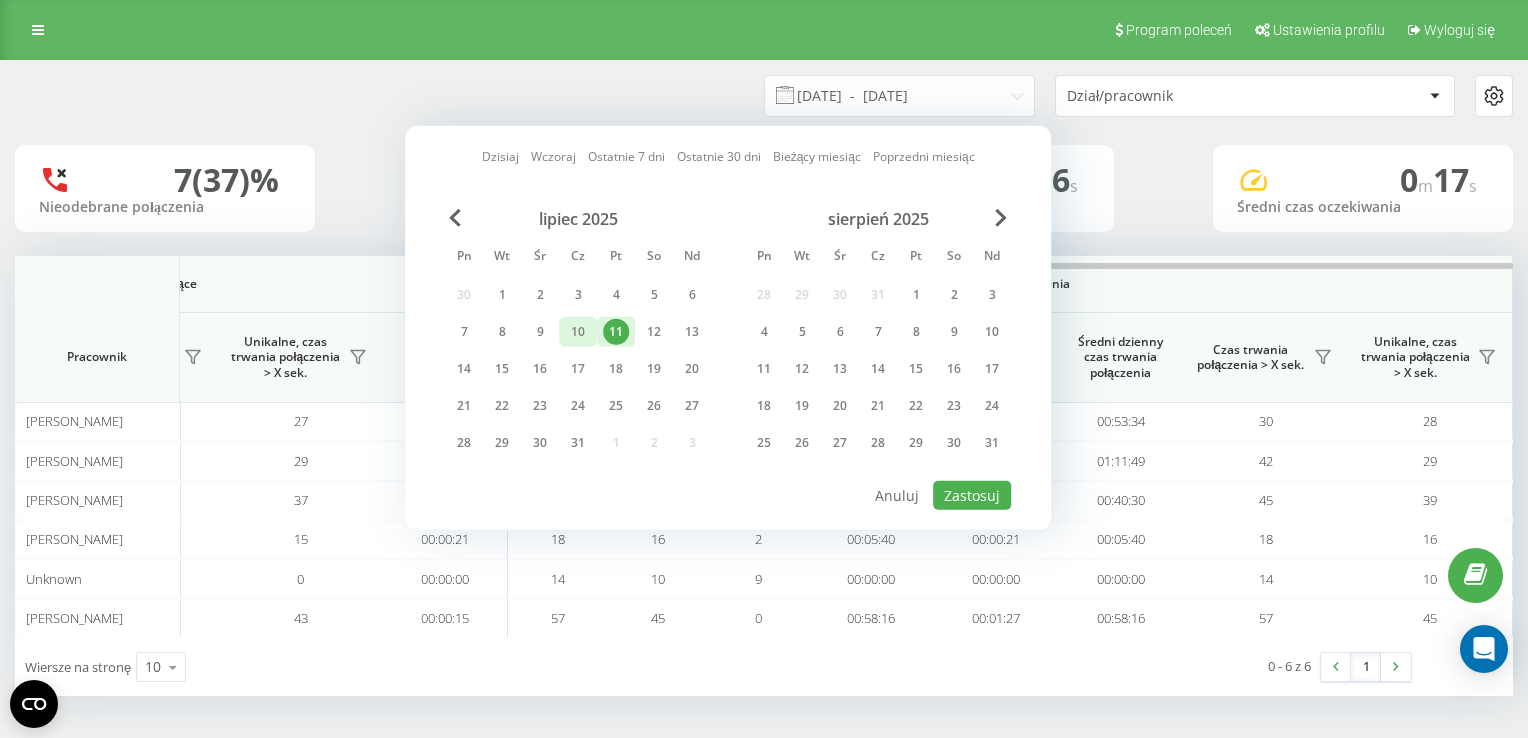 click on "10" at bounding box center [578, 332] 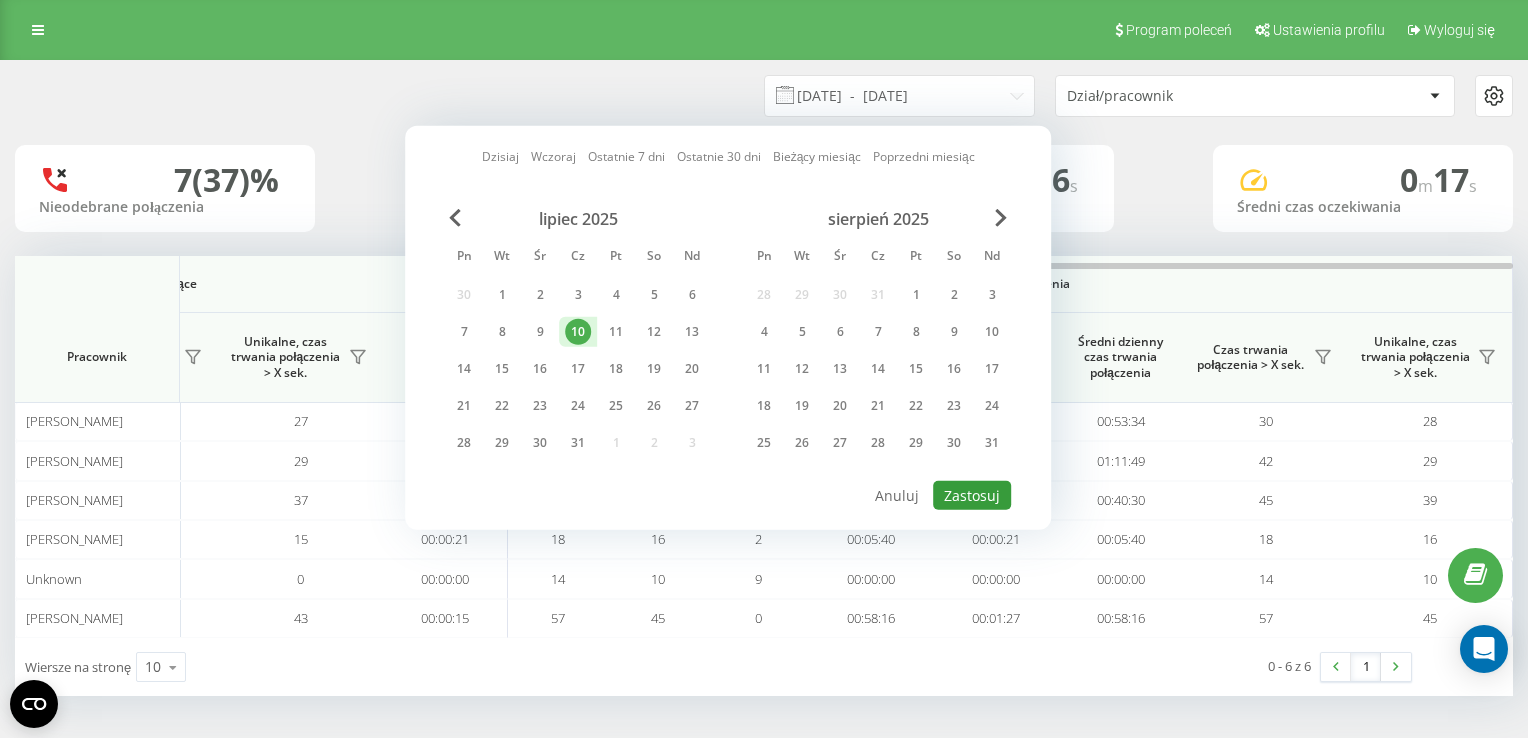 click on "Zastosuj" at bounding box center [972, 495] 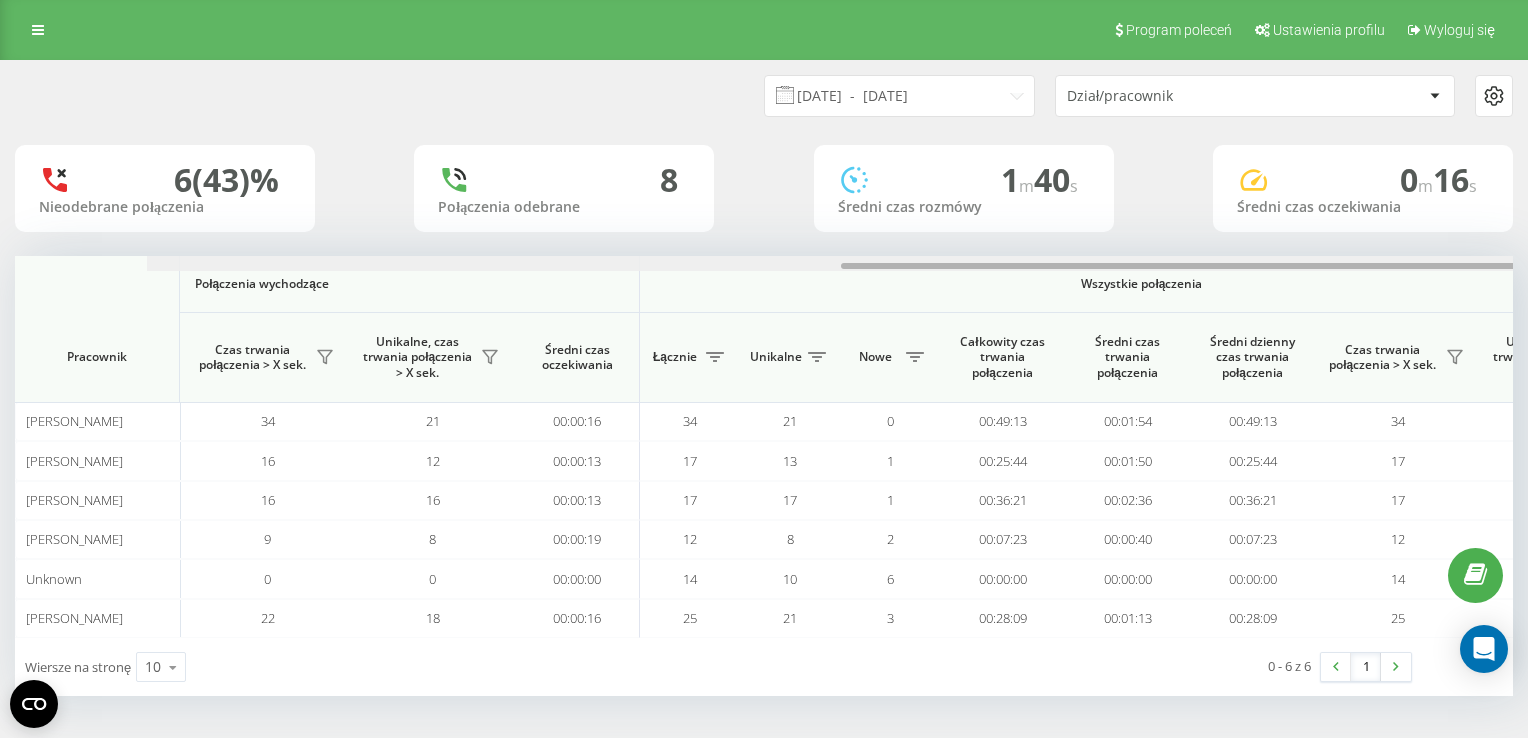 scroll, scrollTop: 0, scrollLeft: 1292, axis: horizontal 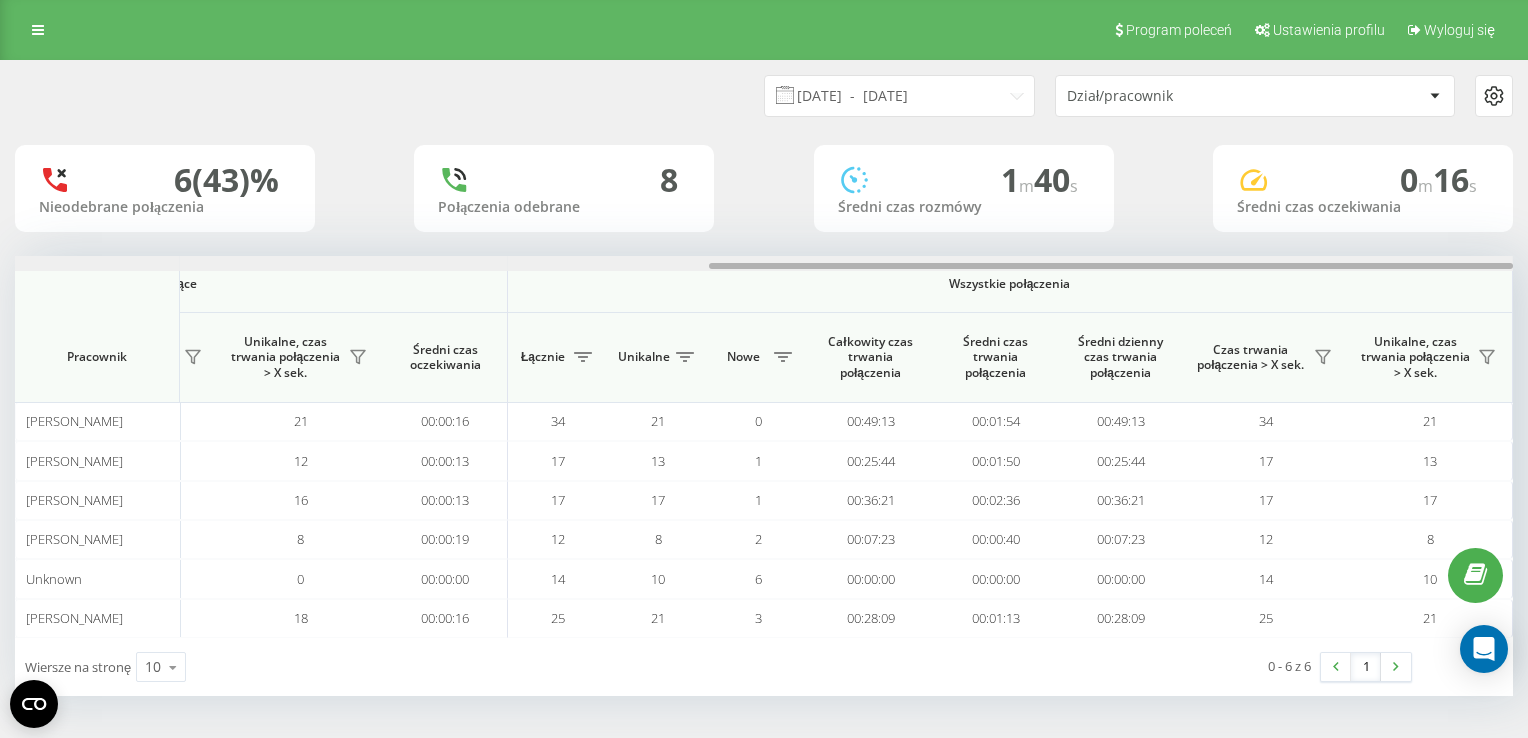 drag, startPoint x: 756, startPoint y: 266, endPoint x: 1531, endPoint y: 266, distance: 775 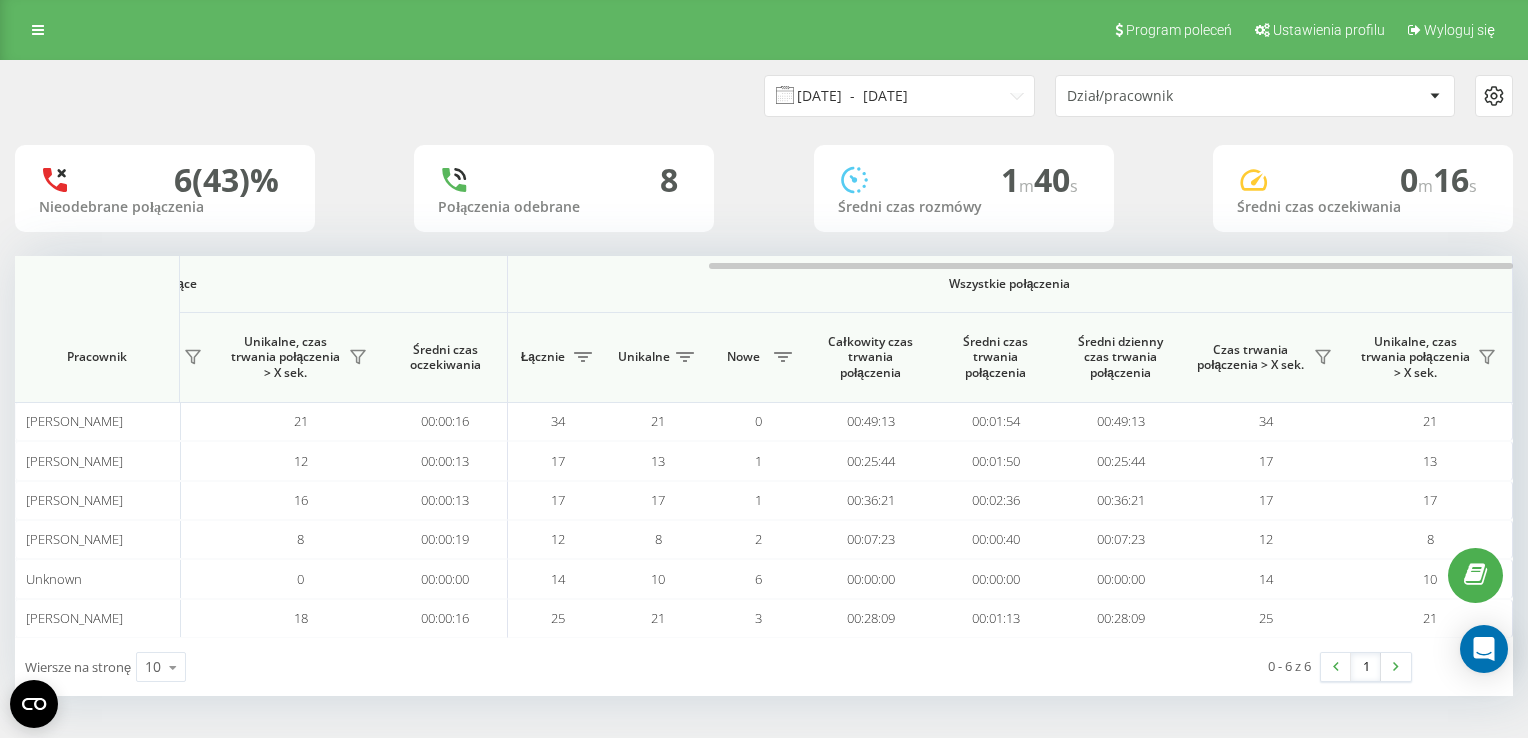 click on "[DATE]  -  [DATE]" at bounding box center [899, 96] 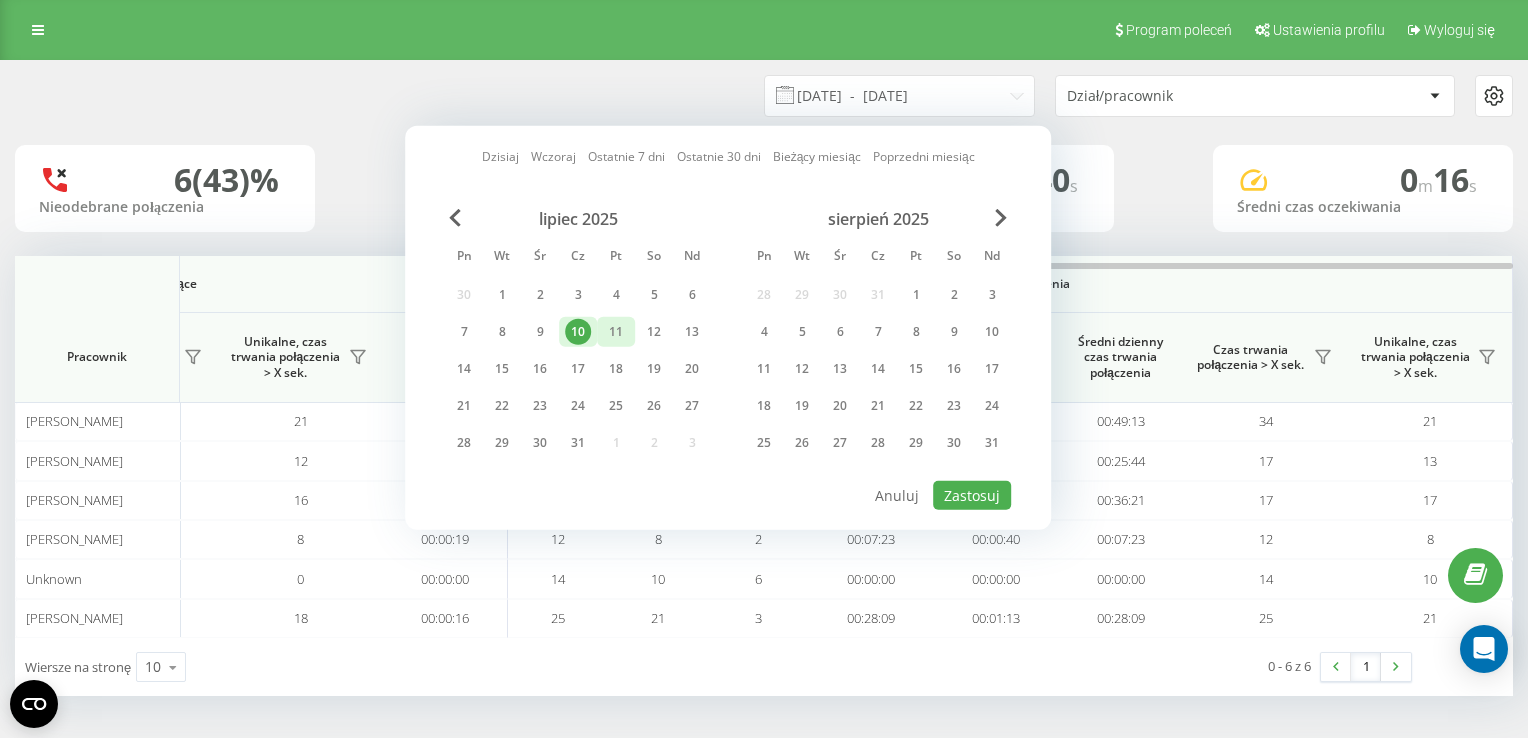click on "11" at bounding box center (616, 332) 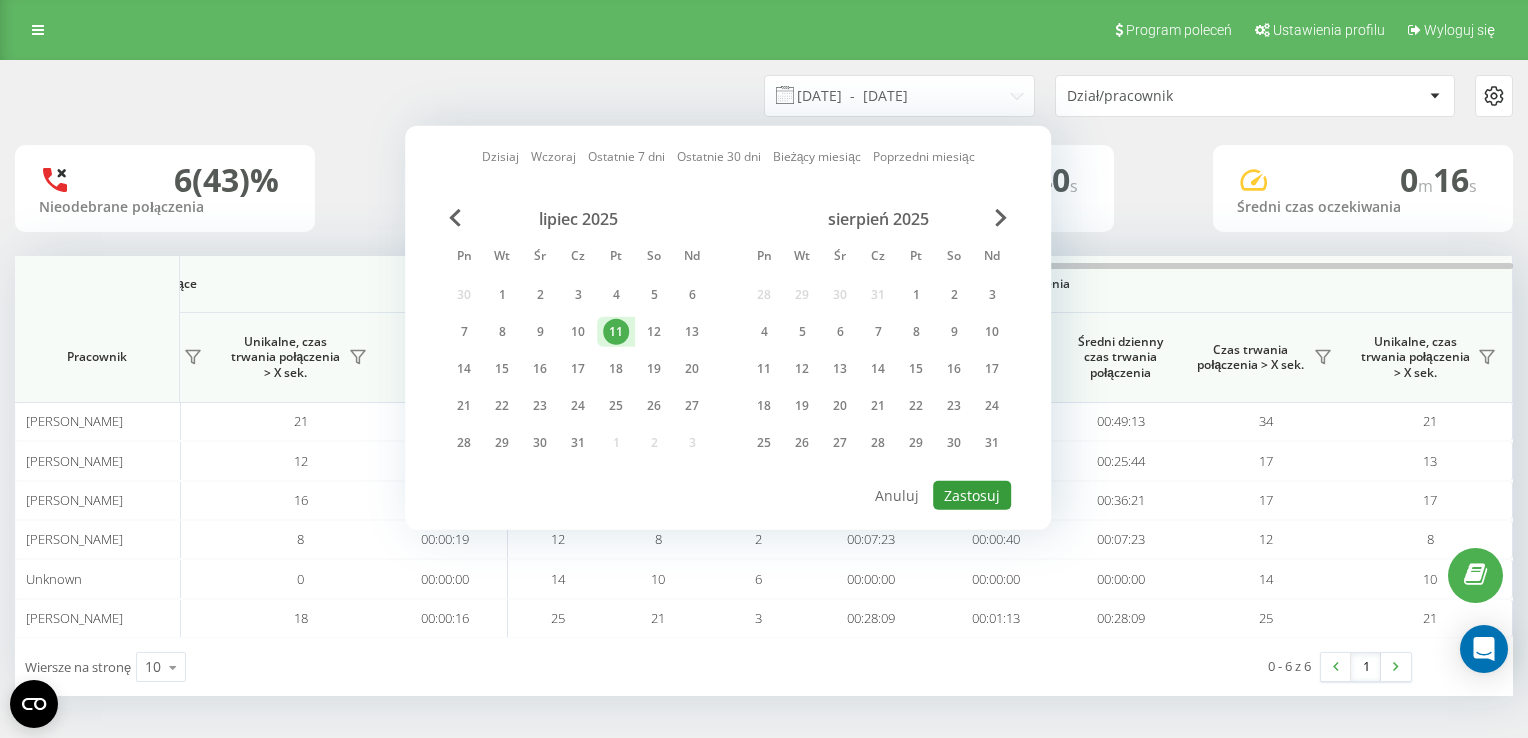 click on "Zastosuj" at bounding box center [972, 495] 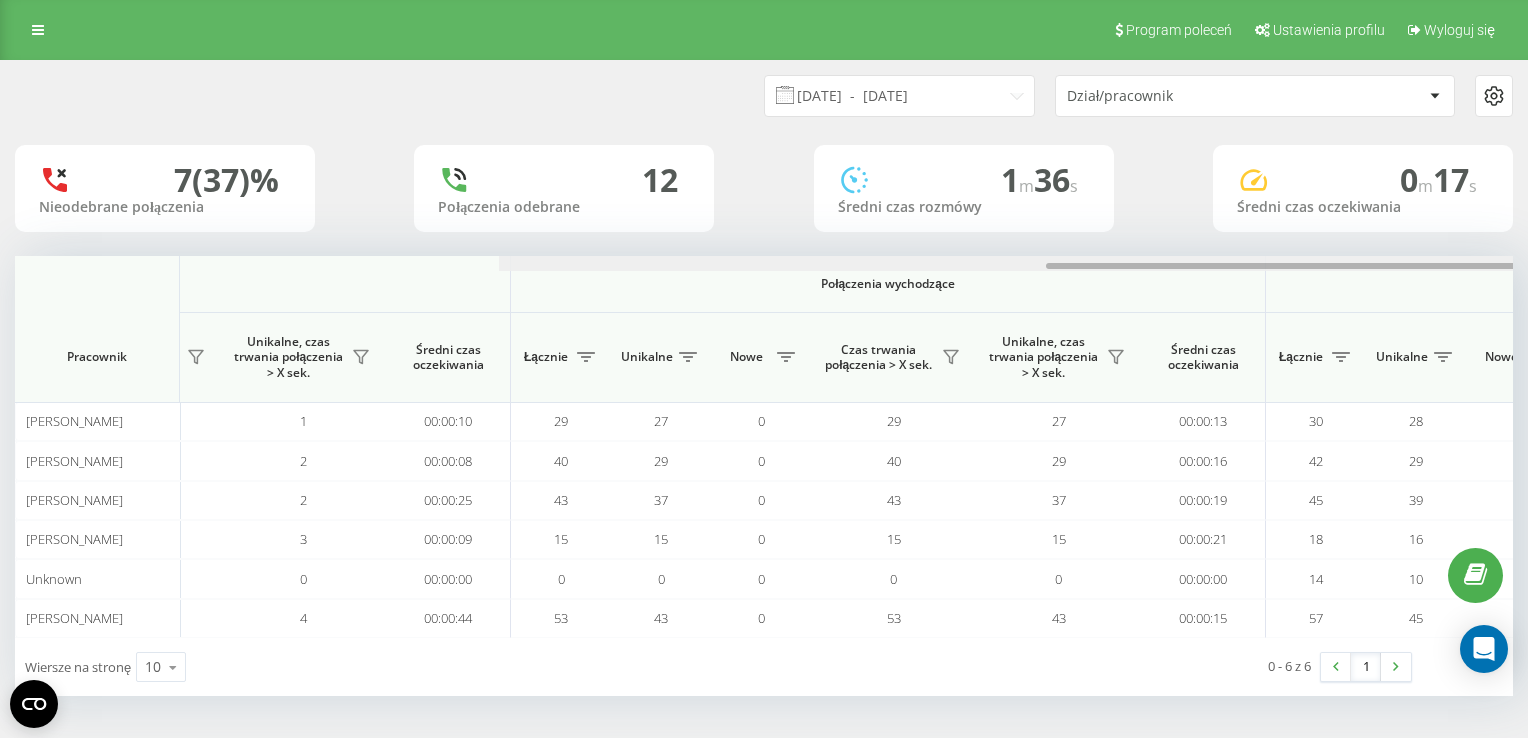 scroll, scrollTop: 0, scrollLeft: 1292, axis: horizontal 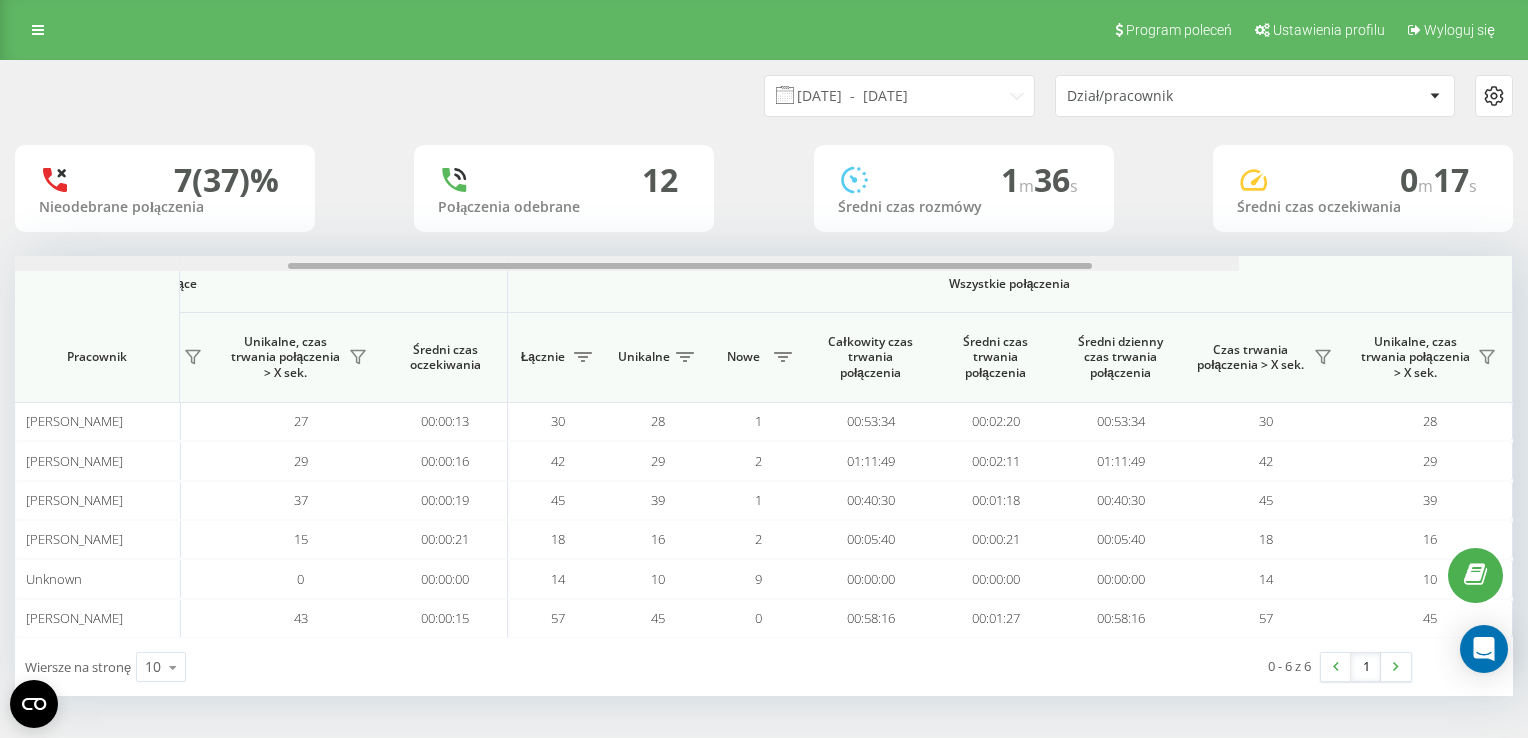drag, startPoint x: 761, startPoint y: 262, endPoint x: 1496, endPoint y: 303, distance: 736.14264 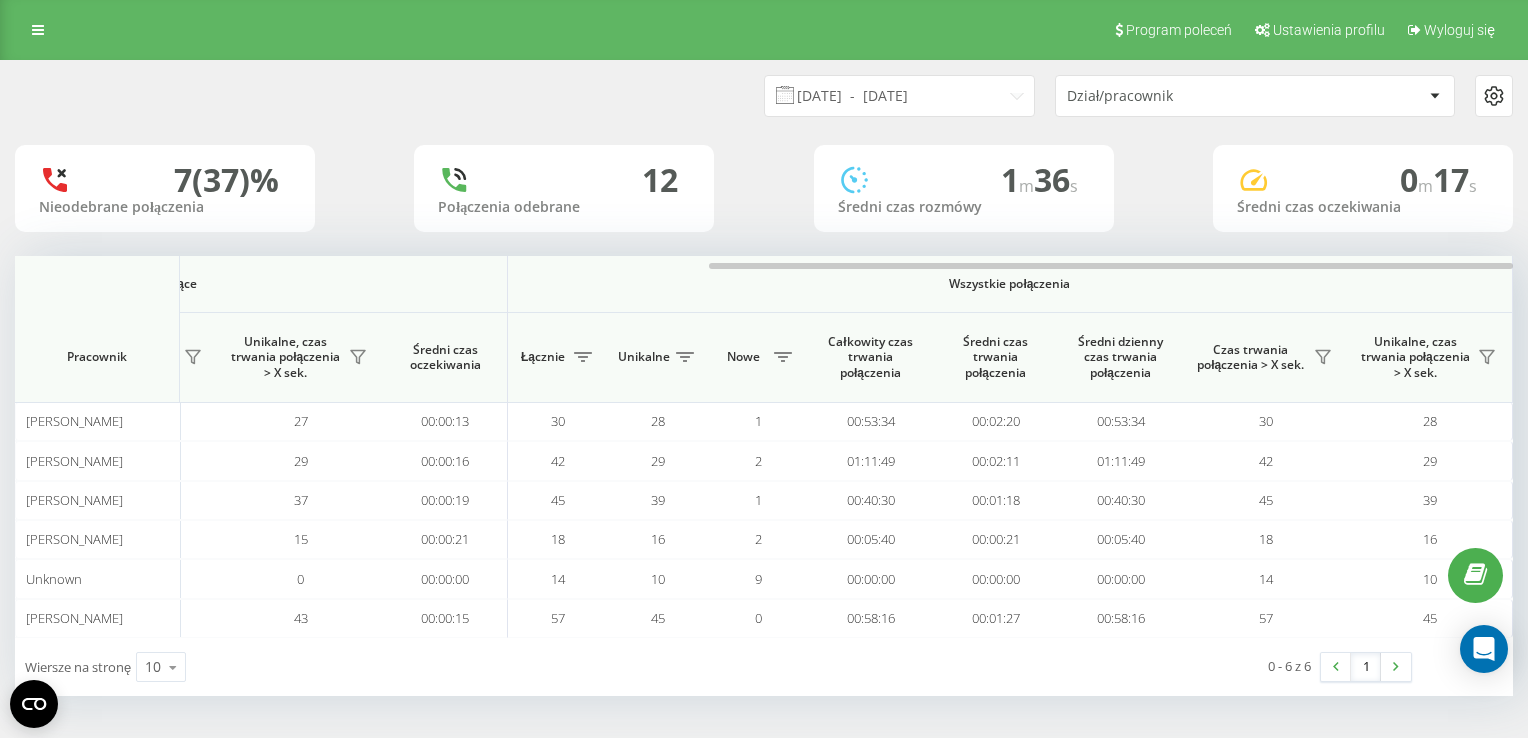 drag, startPoint x: 1169, startPoint y: 271, endPoint x: 1159, endPoint y: 272, distance: 10.049875 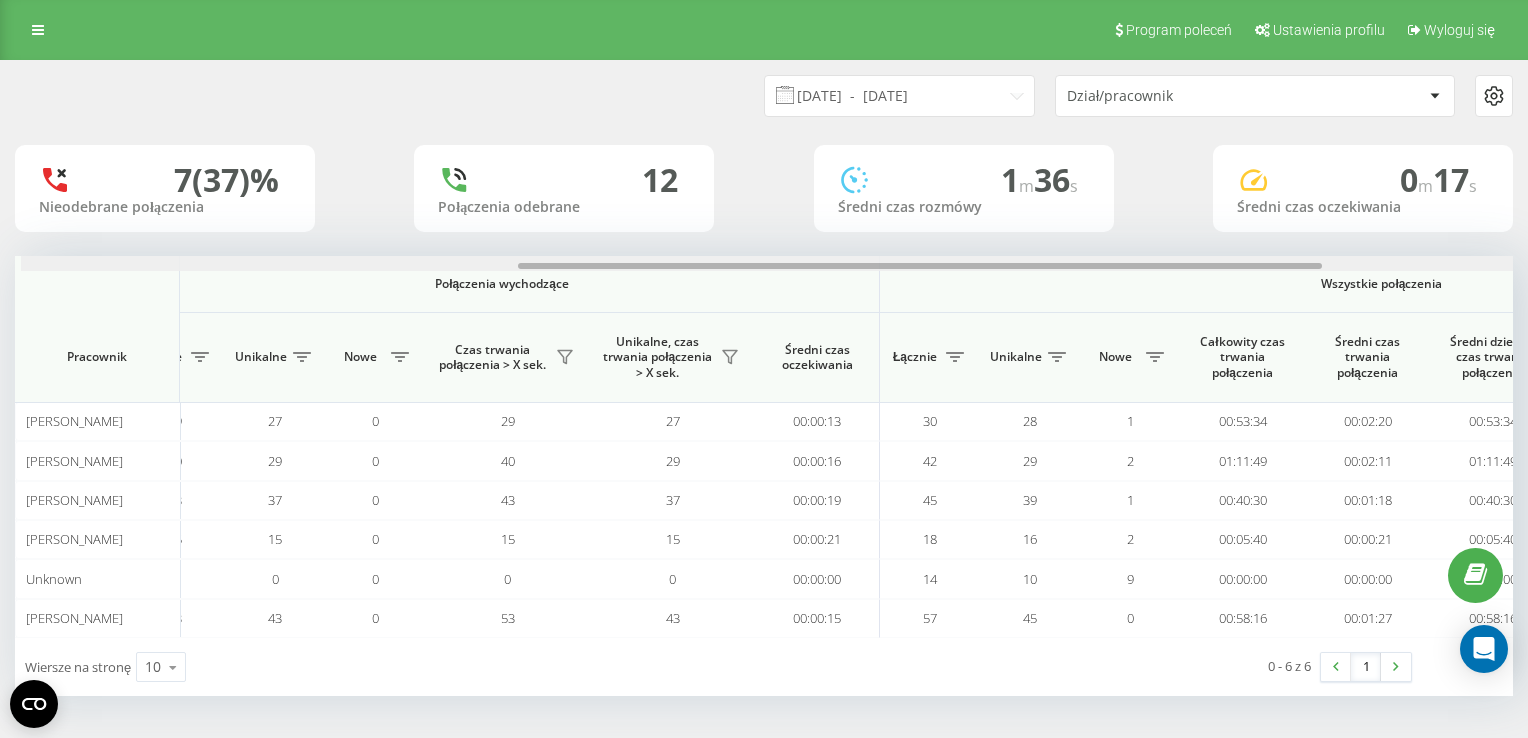 scroll, scrollTop: 0, scrollLeft: 917, axis: horizontal 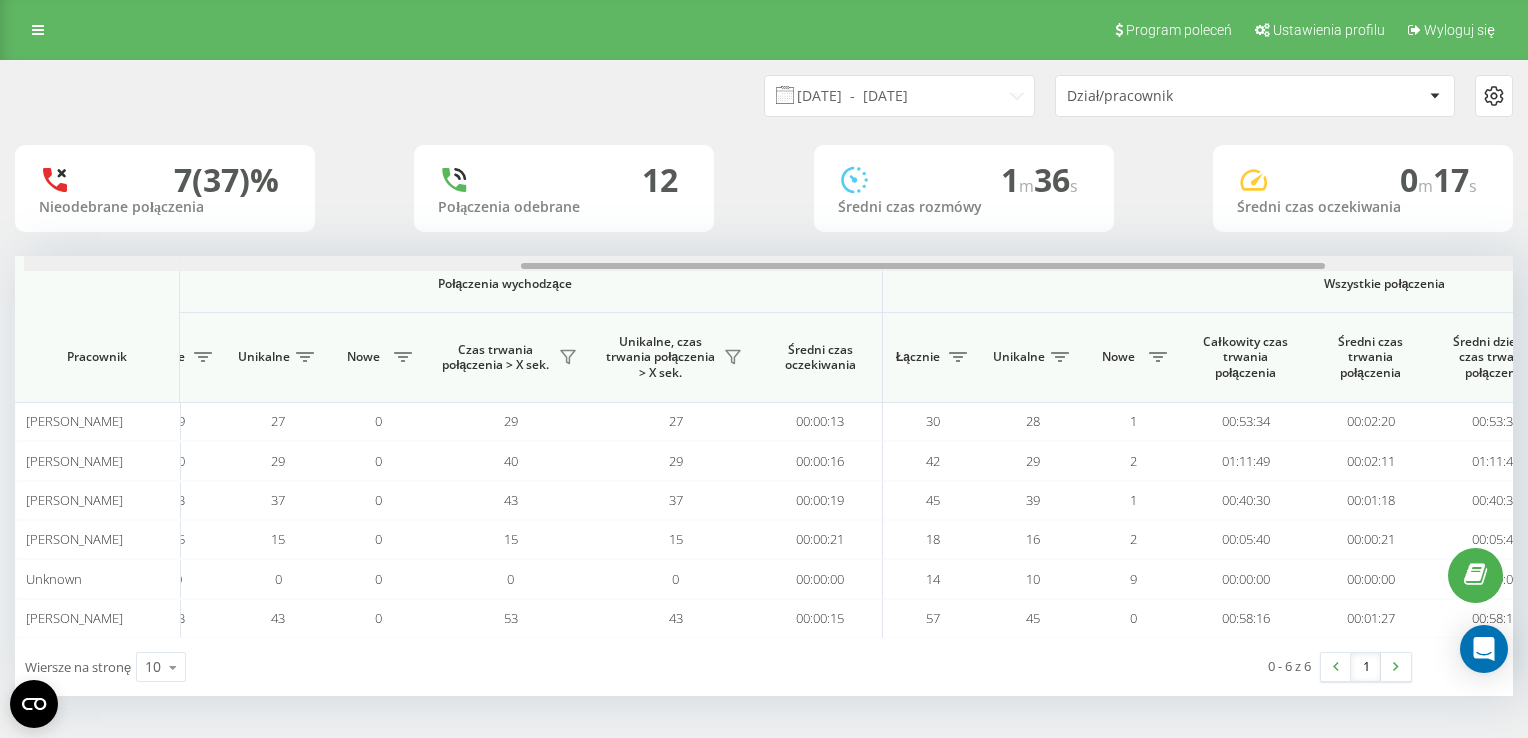 drag, startPoint x: 1149, startPoint y: 267, endPoint x: 948, endPoint y: 282, distance: 201.55893 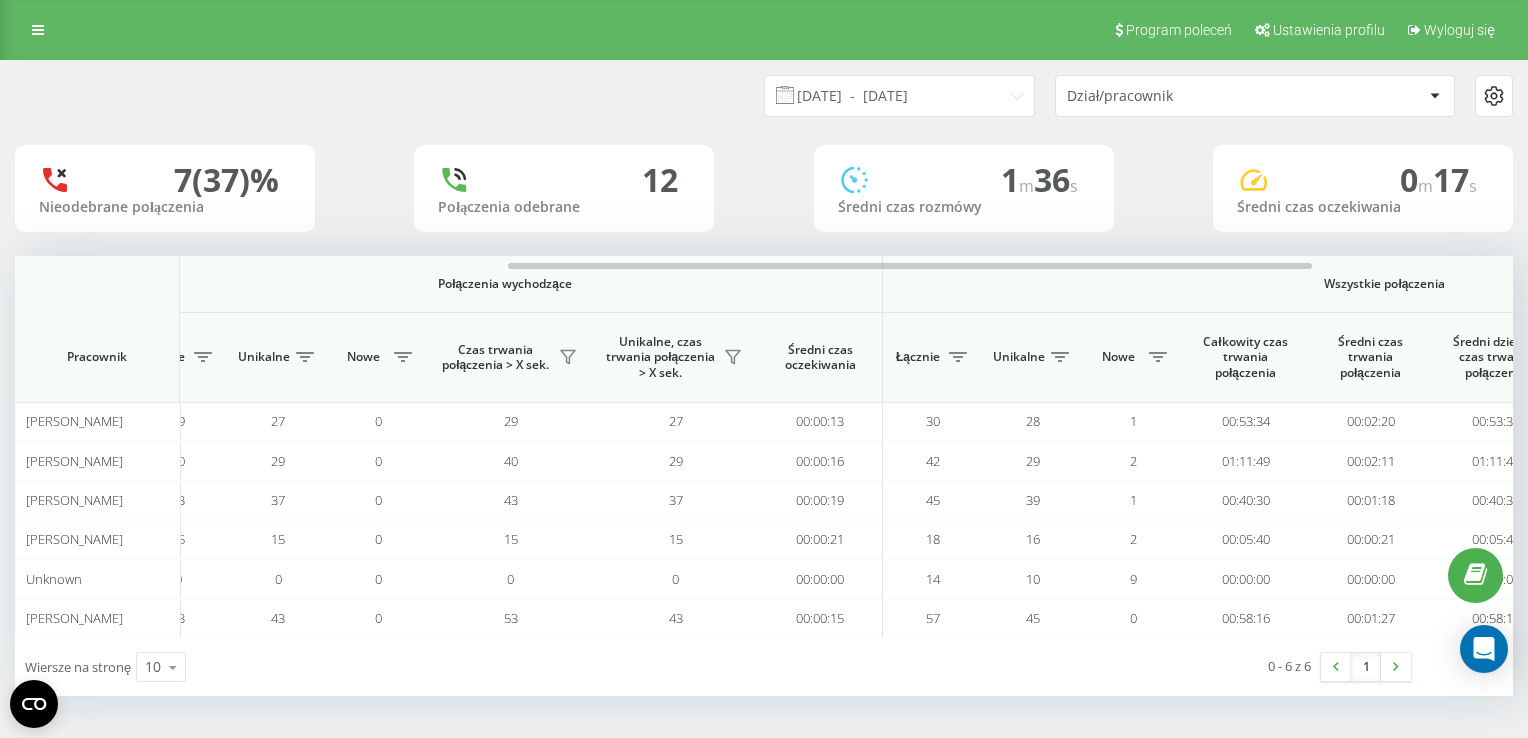 drag, startPoint x: 970, startPoint y: 72, endPoint x: 962, endPoint y: 87, distance: 17 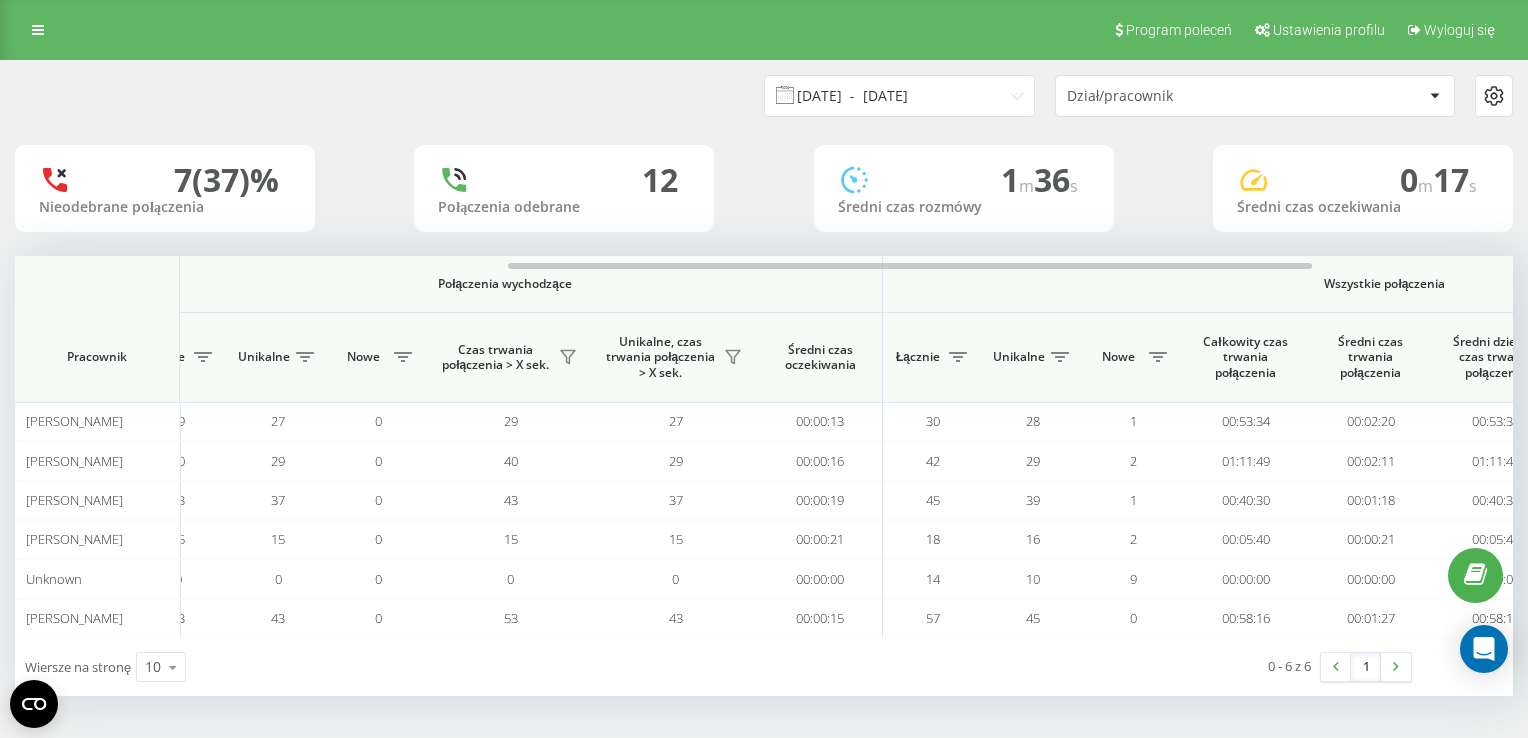 drag, startPoint x: 956, startPoint y: 95, endPoint x: 939, endPoint y: 110, distance: 22.671568 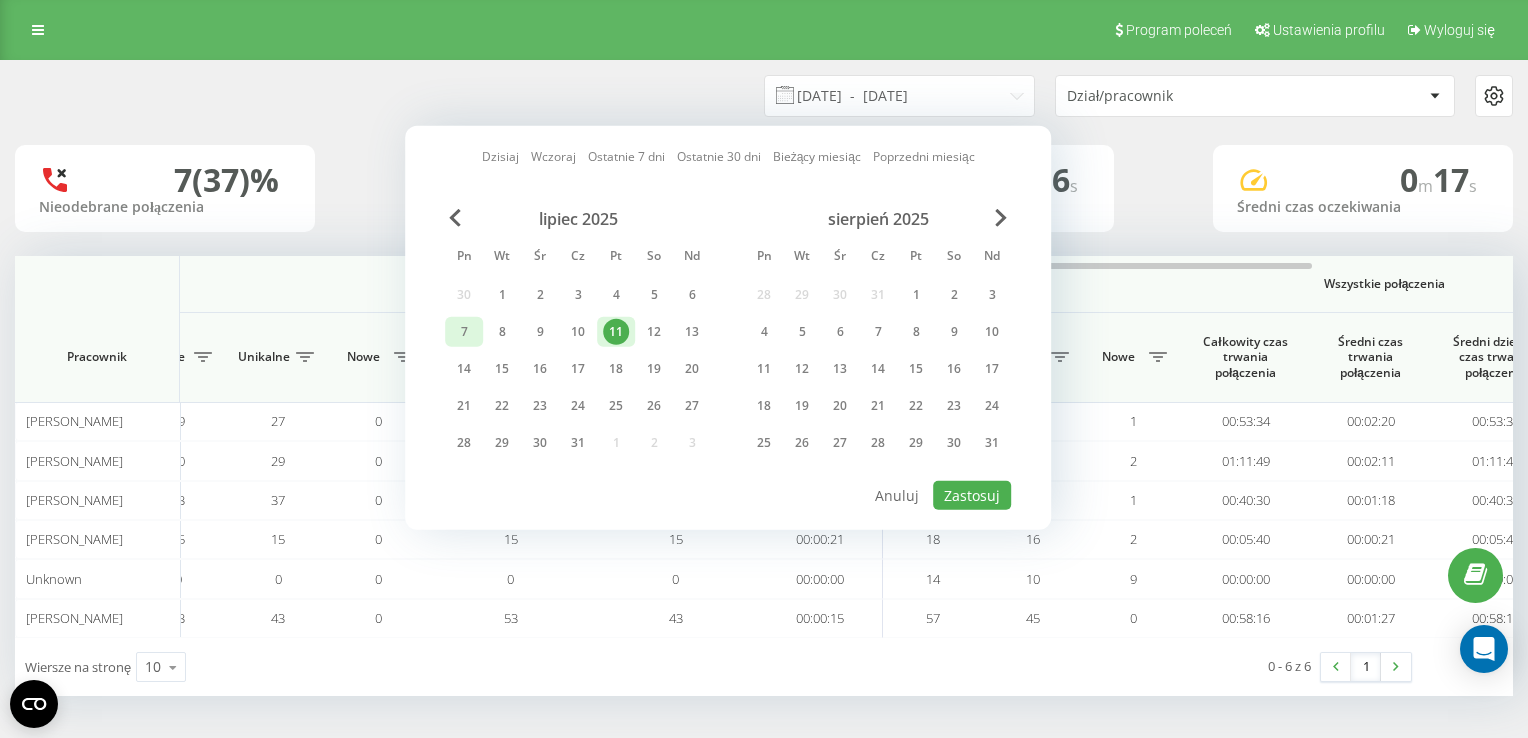 click on "7" at bounding box center (464, 332) 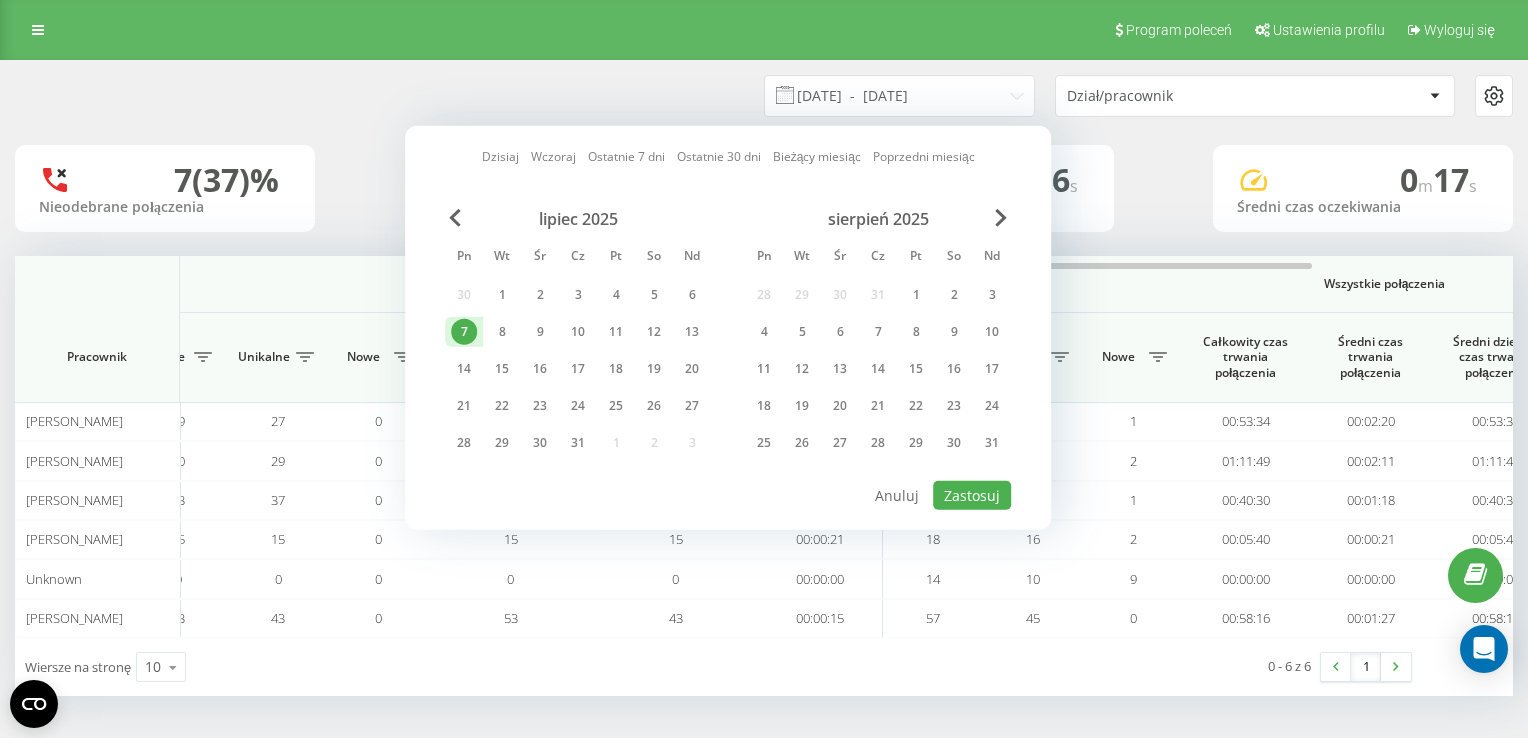 click on "7" at bounding box center (464, 332) 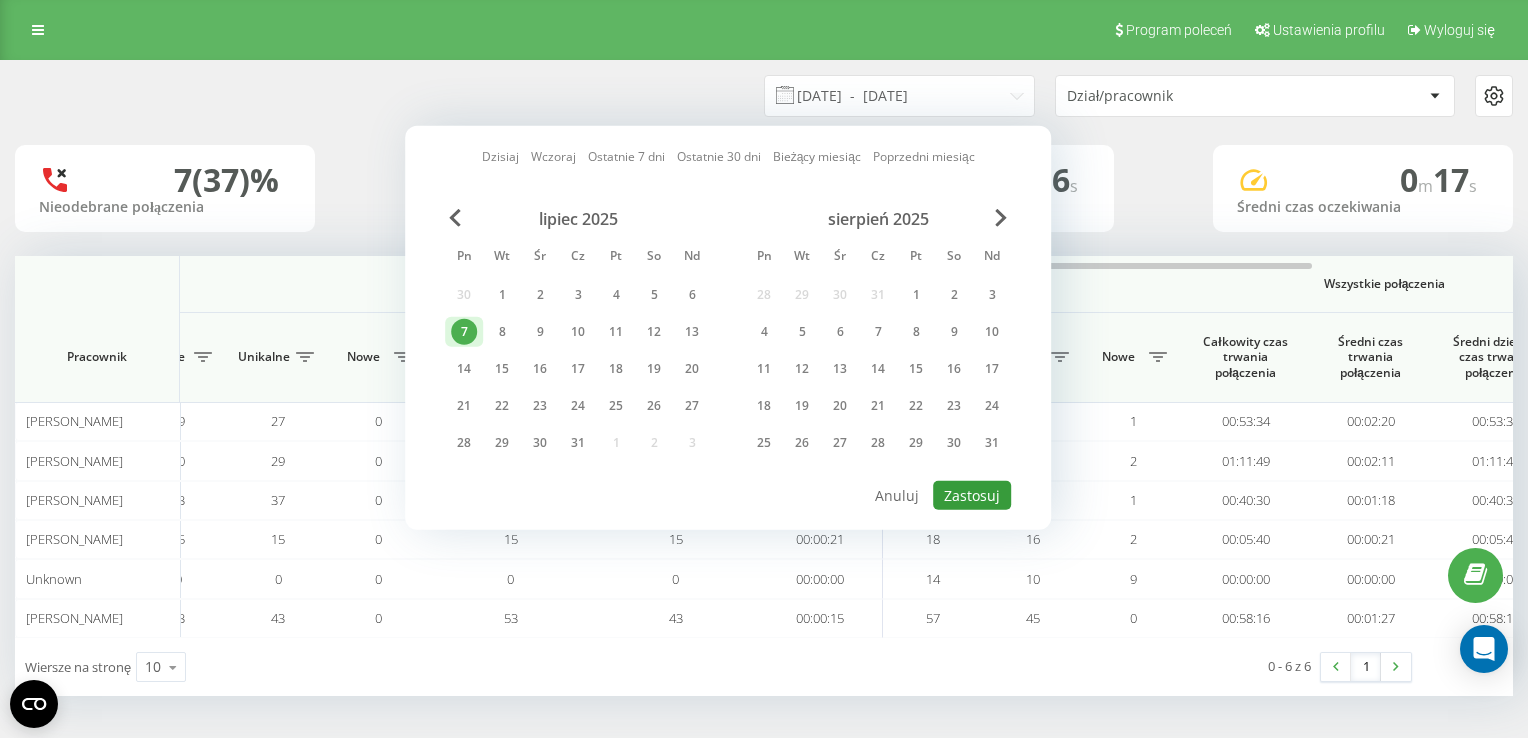 click on "Zastosuj" at bounding box center [972, 495] 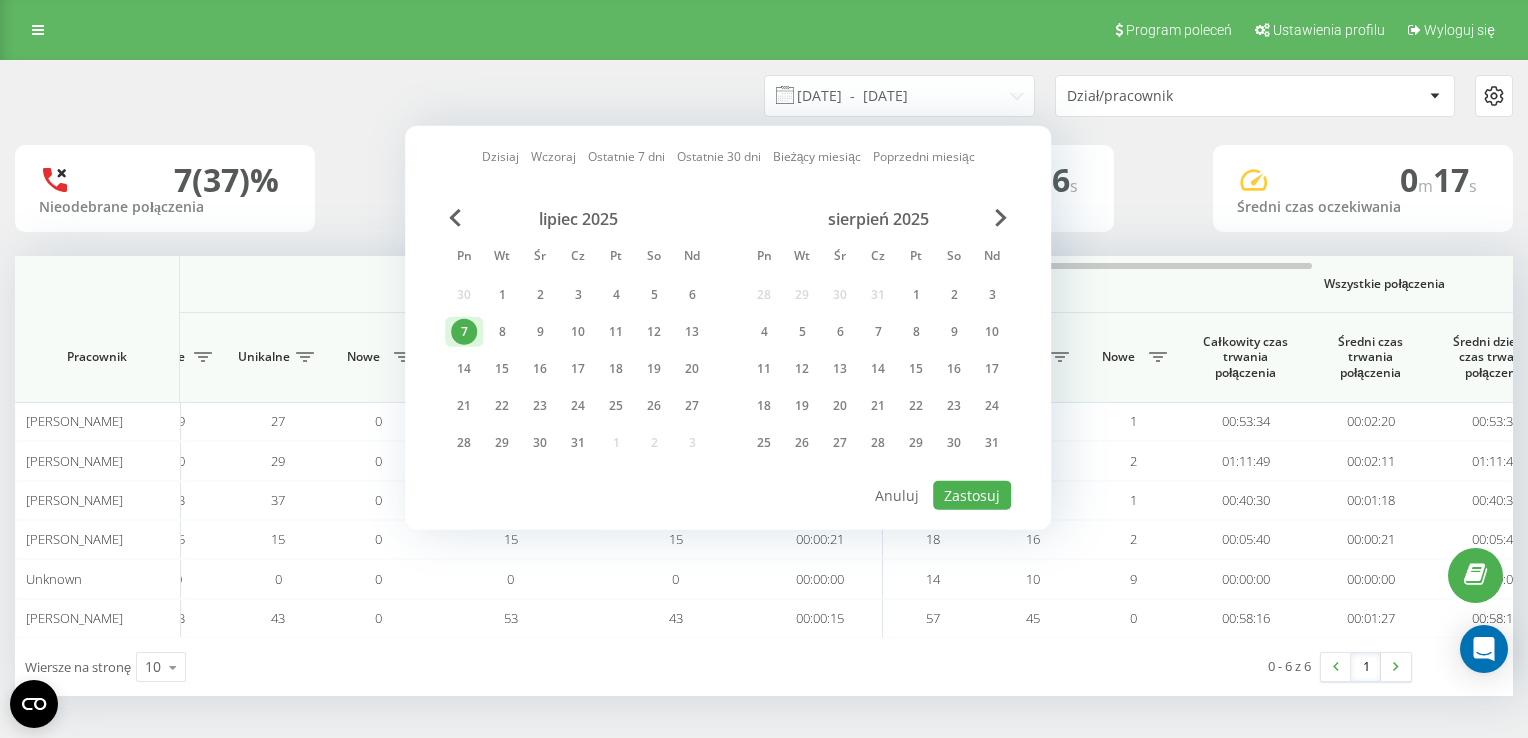 type on "[DATE]  -  [DATE]" 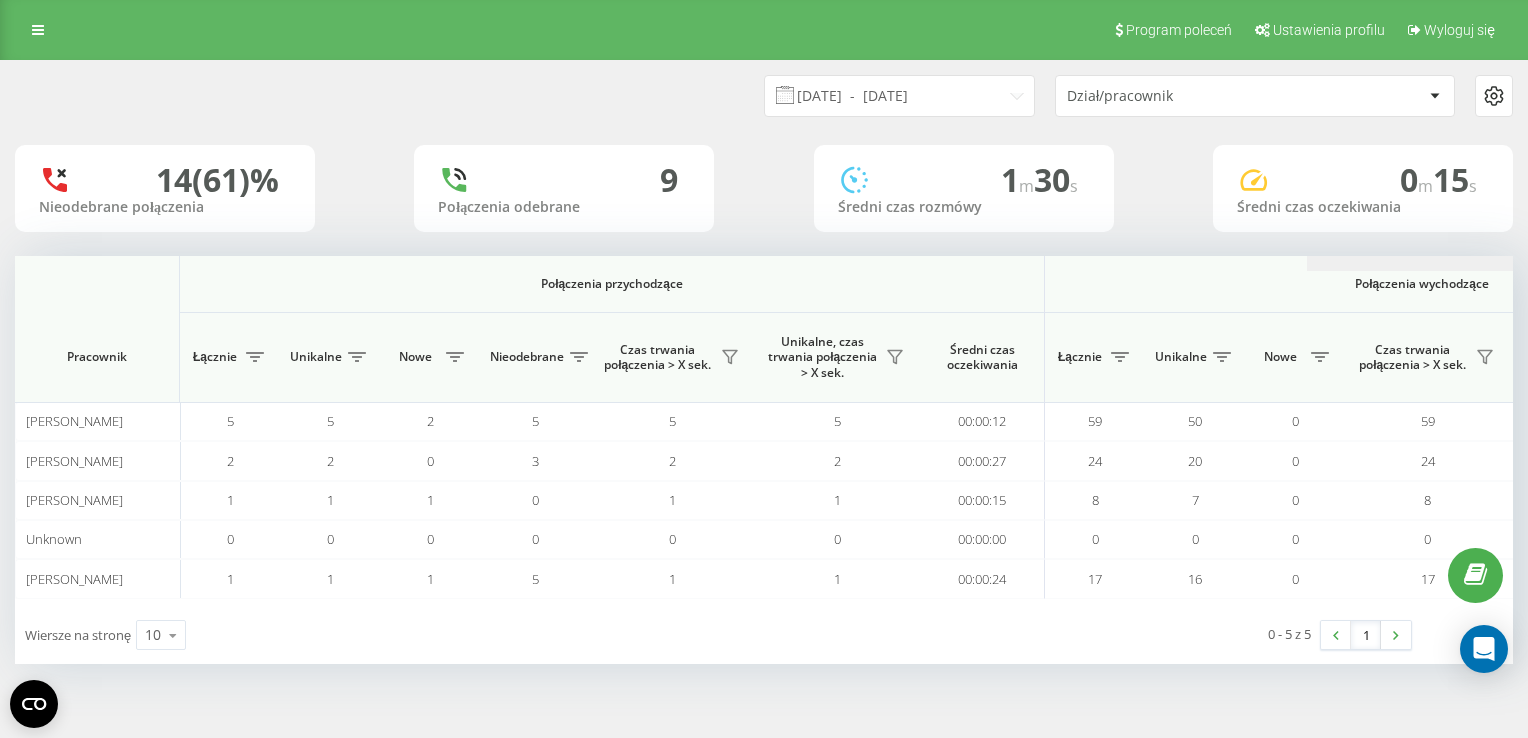 scroll, scrollTop: 0, scrollLeft: 1292, axis: horizontal 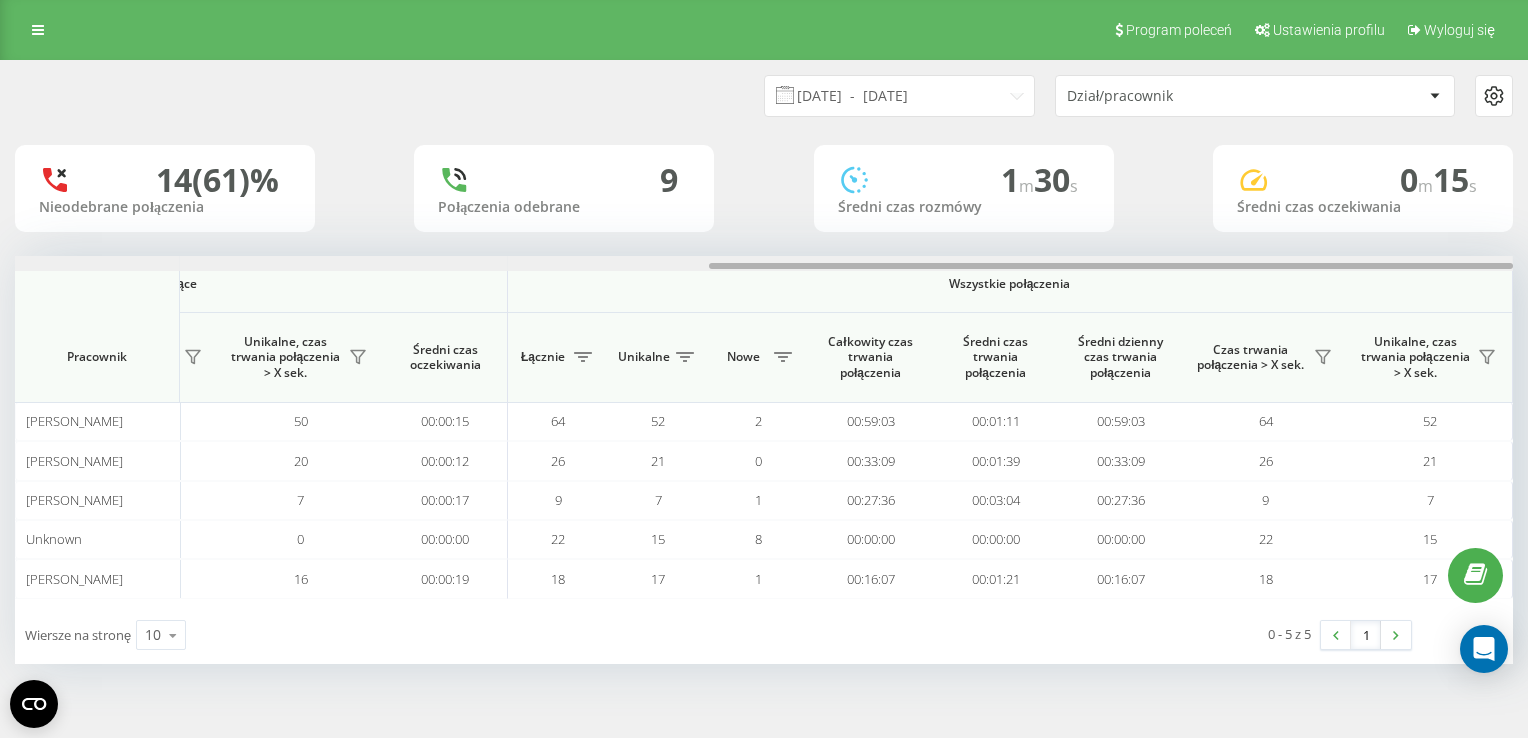 drag, startPoint x: 656, startPoint y: 260, endPoint x: 674, endPoint y: 260, distance: 18 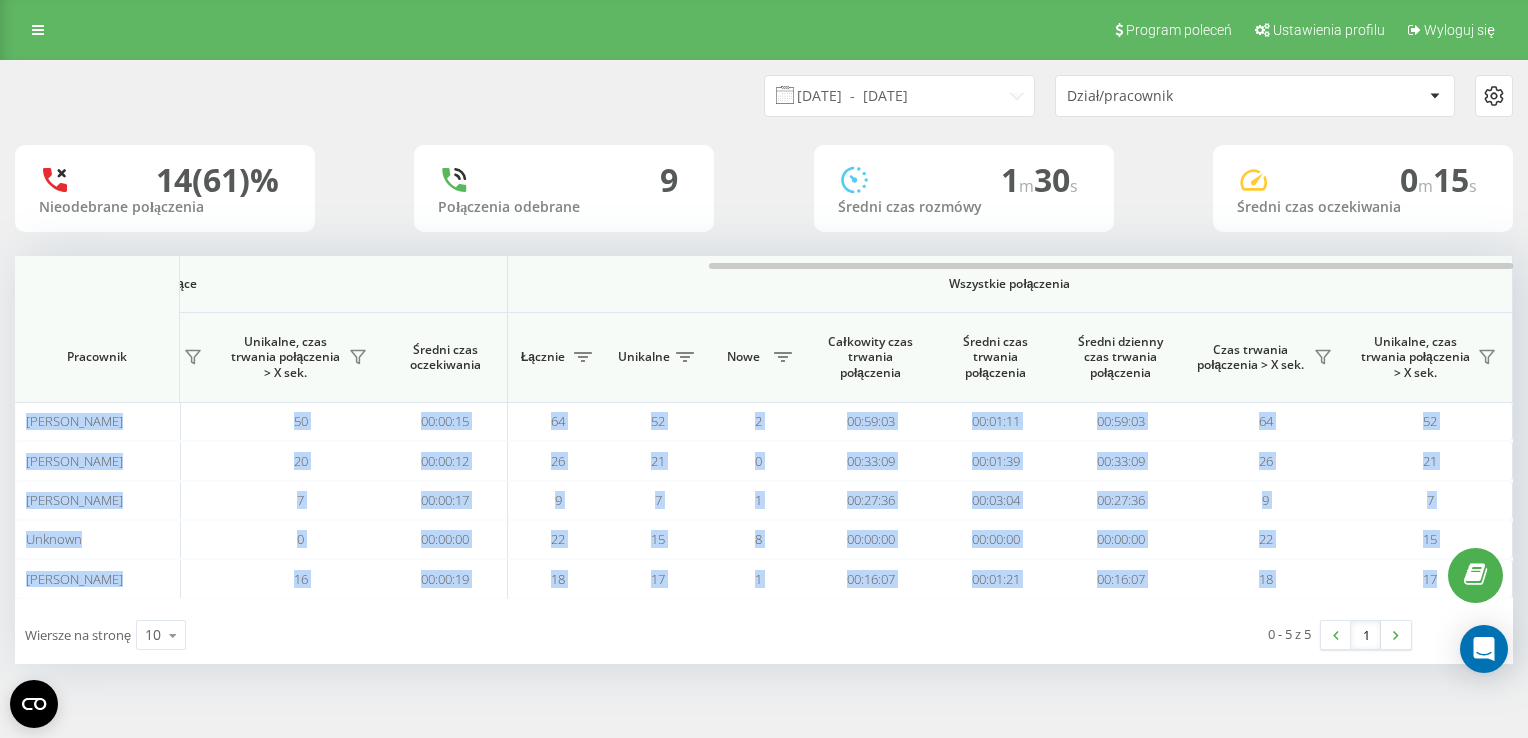 drag, startPoint x: 852, startPoint y: 258, endPoint x: 628, endPoint y: 252, distance: 224.08034 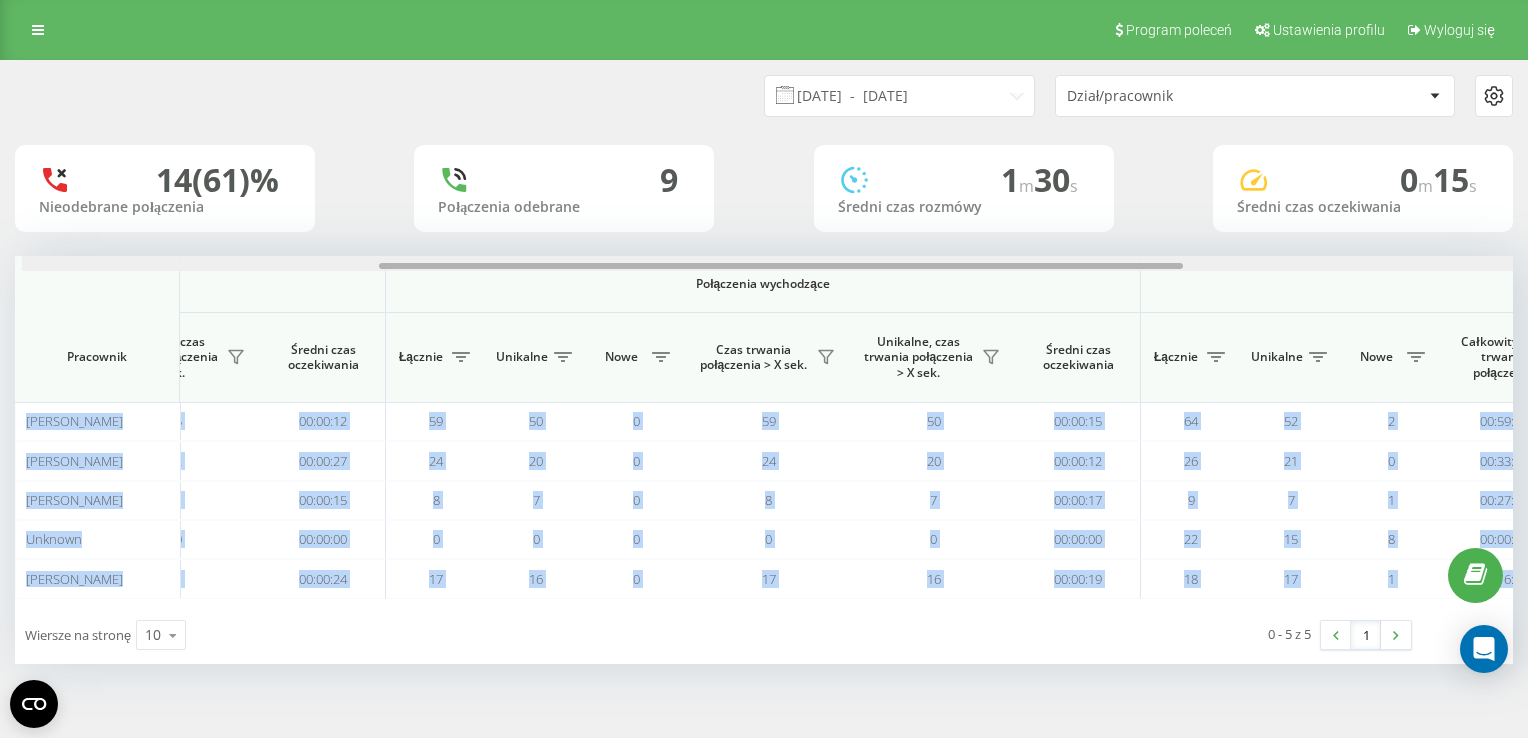 scroll, scrollTop: 0, scrollLeft: 646, axis: horizontal 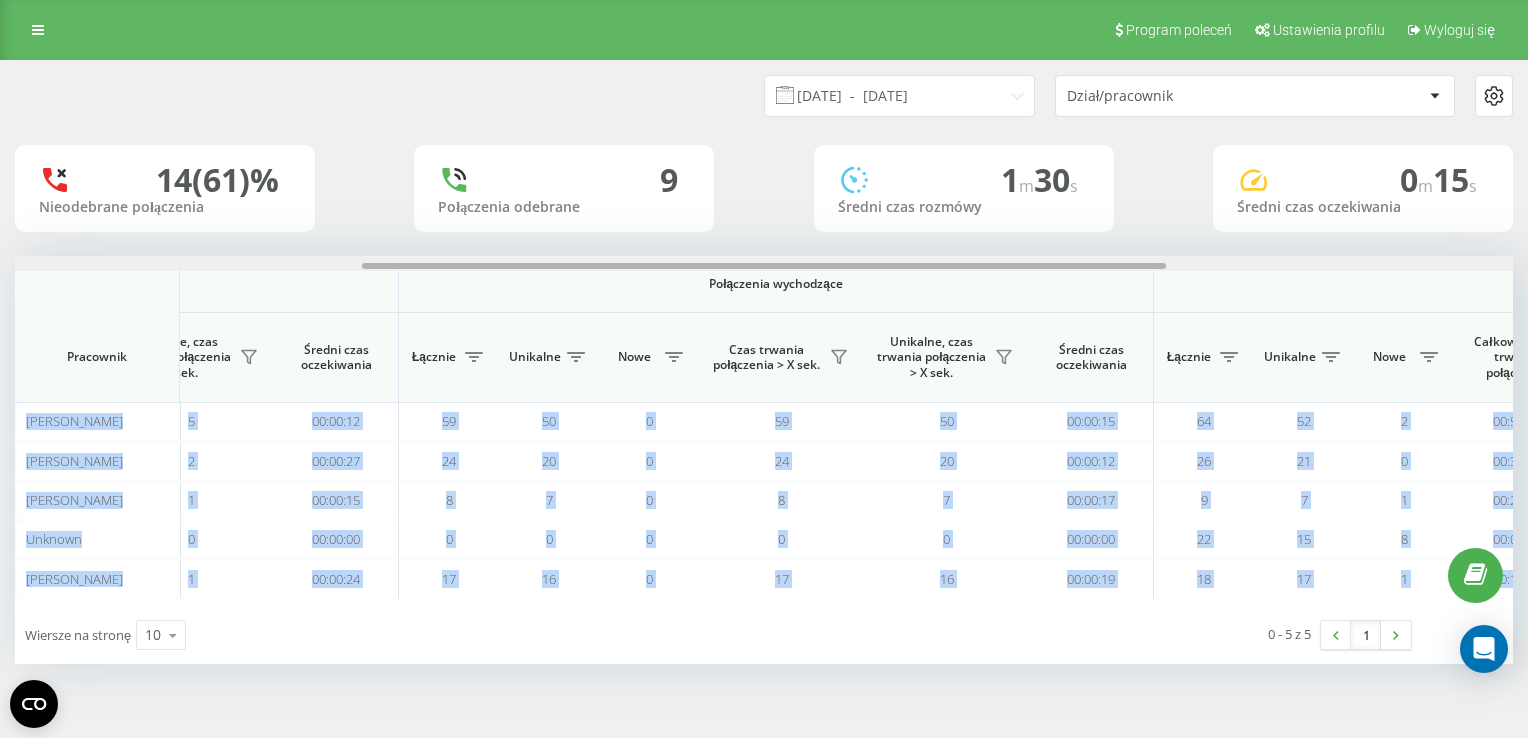 drag, startPoint x: 723, startPoint y: 266, endPoint x: 376, endPoint y: 258, distance: 347.0922 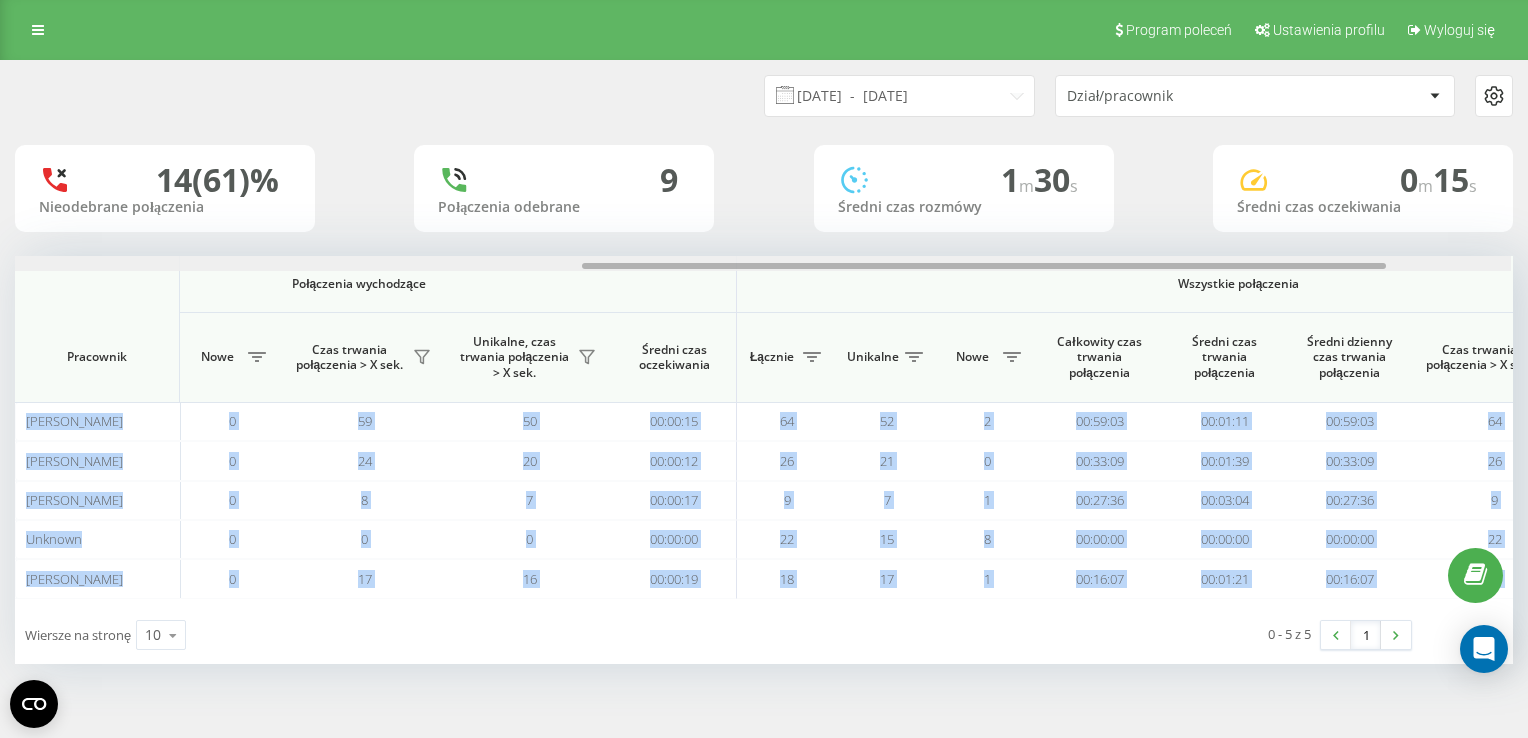 scroll, scrollTop: 0, scrollLeft: 1039, axis: horizontal 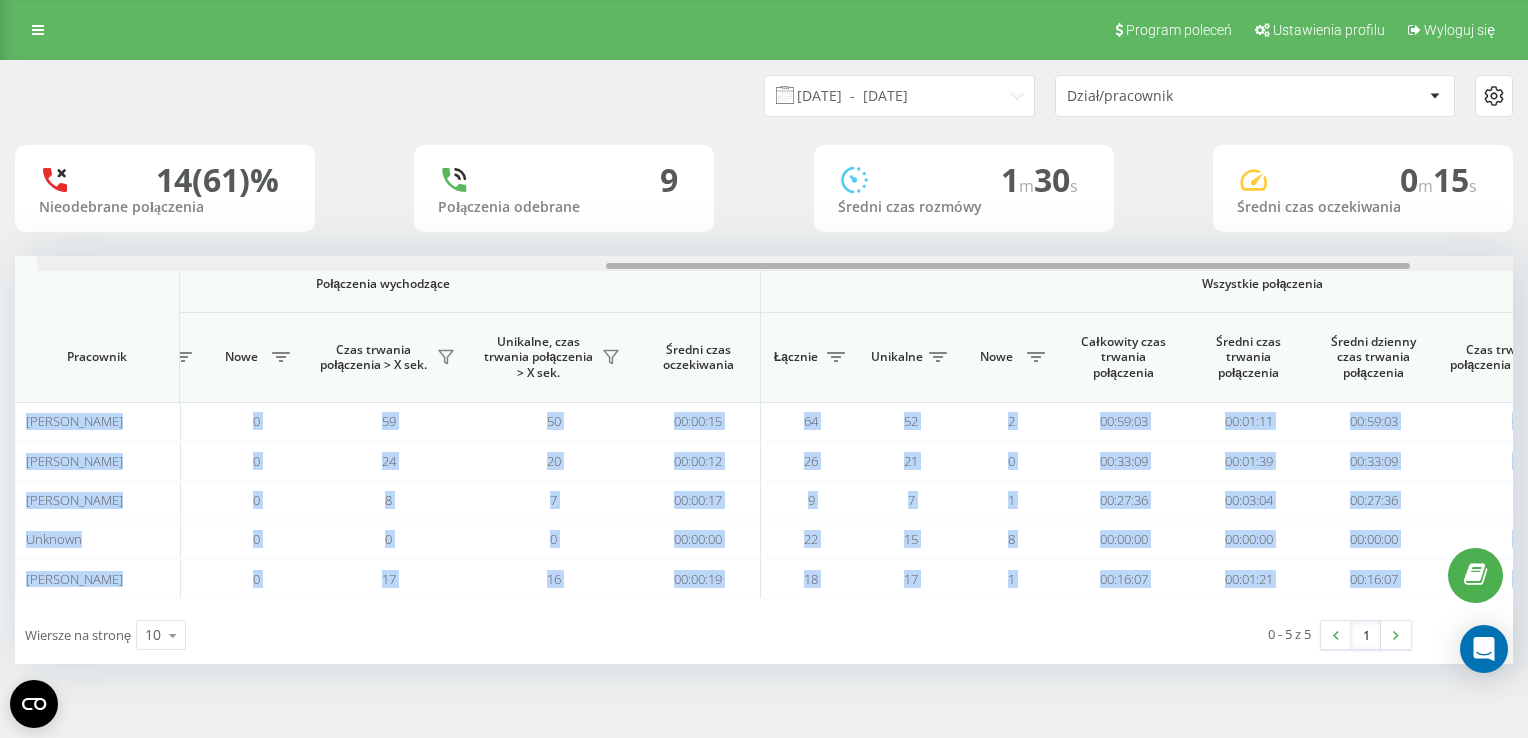 drag, startPoint x: 967, startPoint y: 266, endPoint x: 831, endPoint y: 263, distance: 136.03308 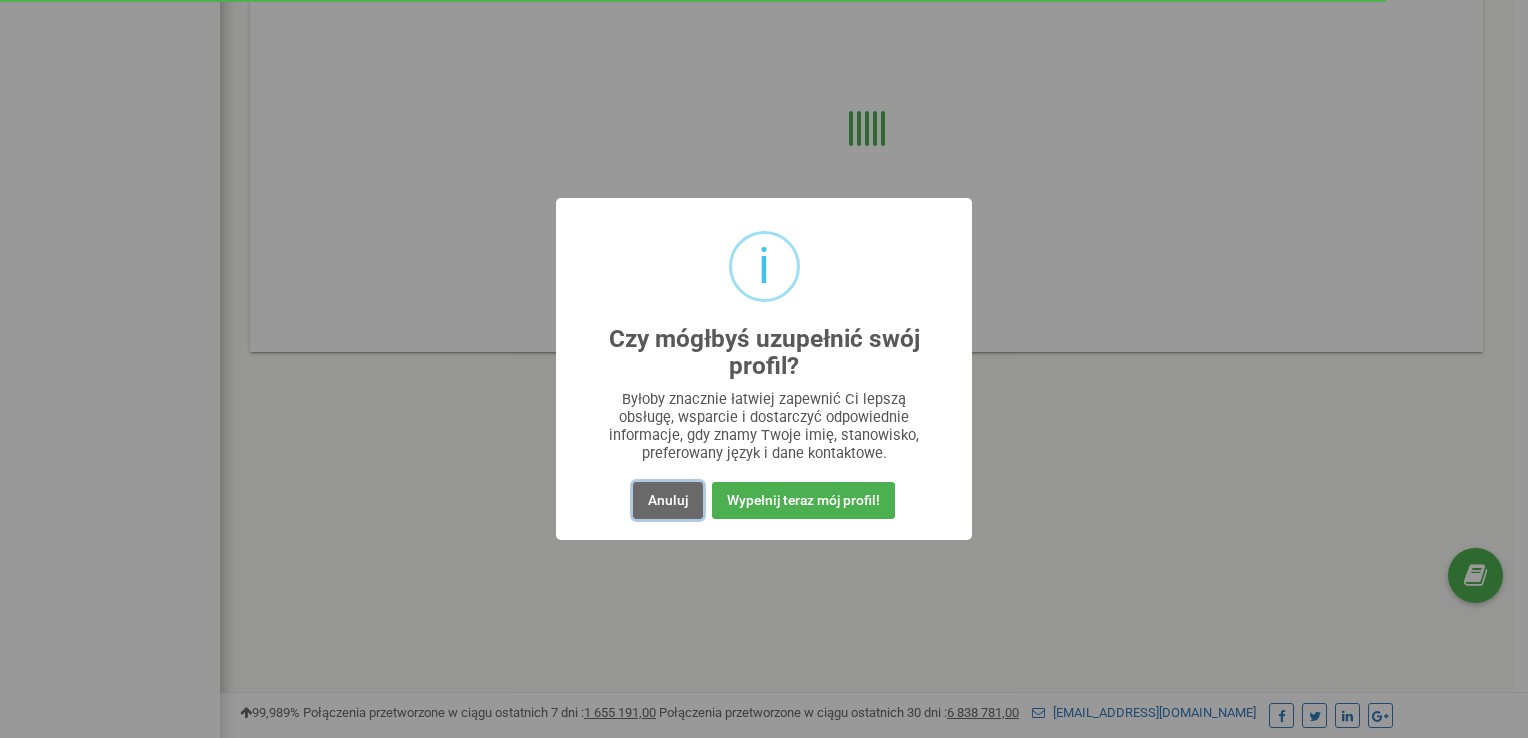click on "Anuluj" at bounding box center [668, 500] 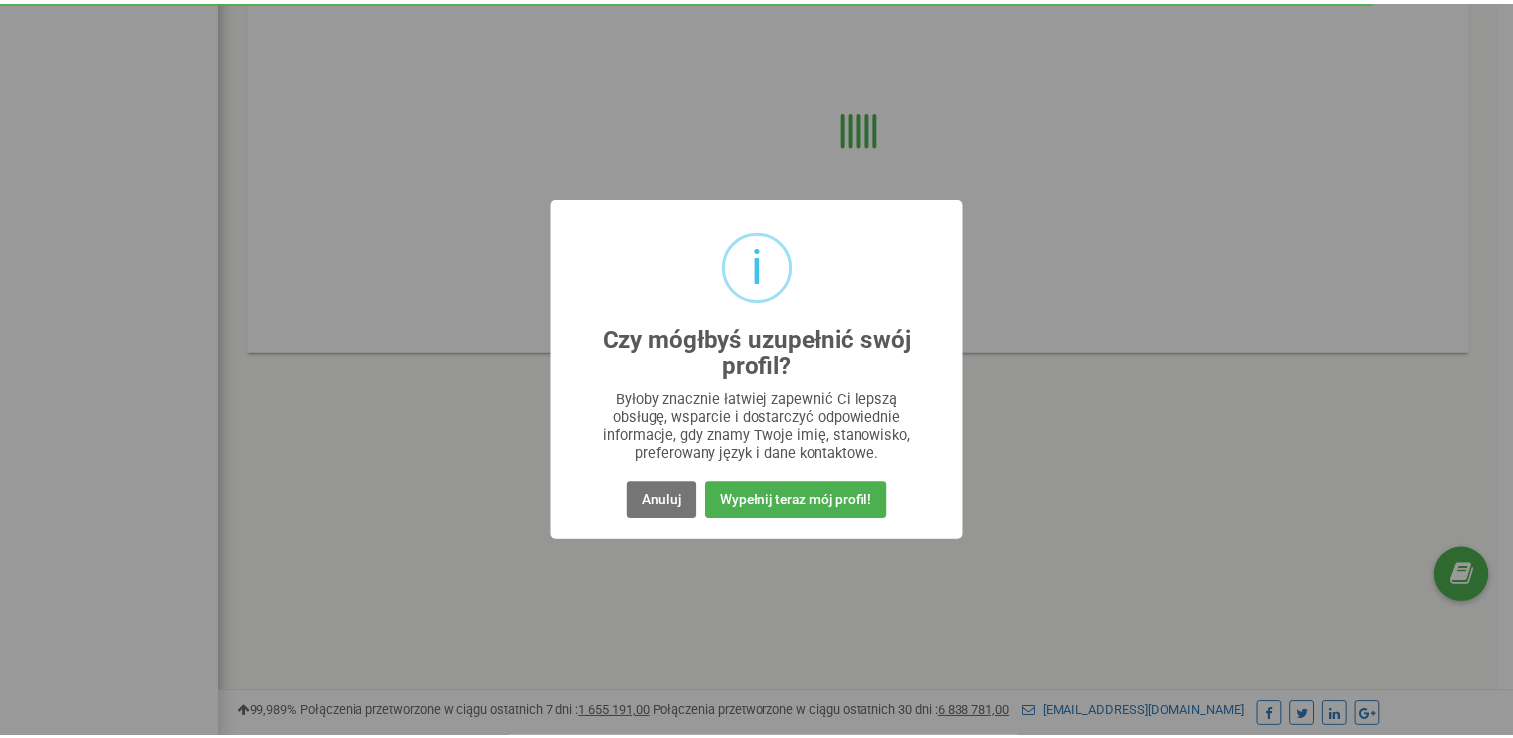 scroll, scrollTop: 296, scrollLeft: 0, axis: vertical 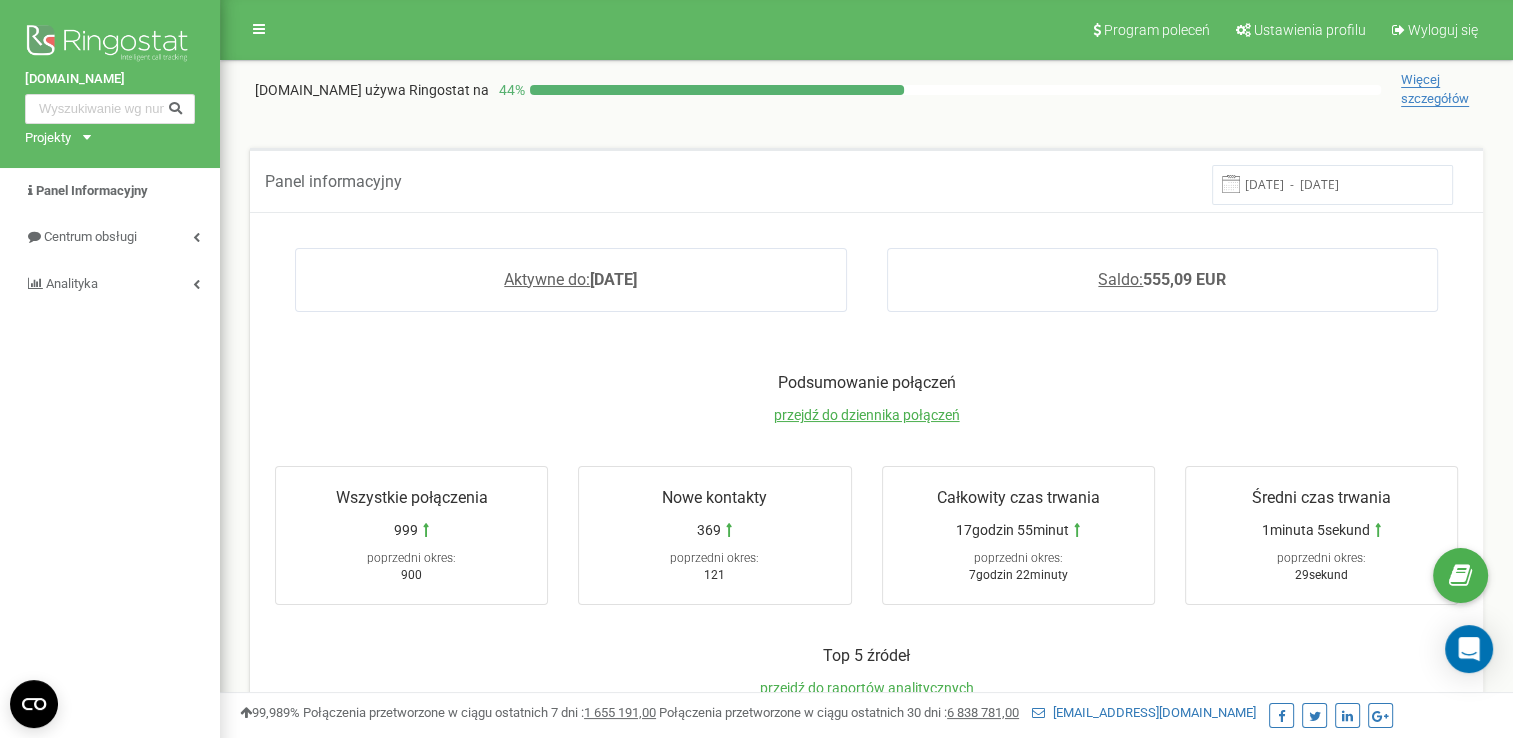 click on "07.07.2025  -  14.07.2025" at bounding box center [1332, 184] 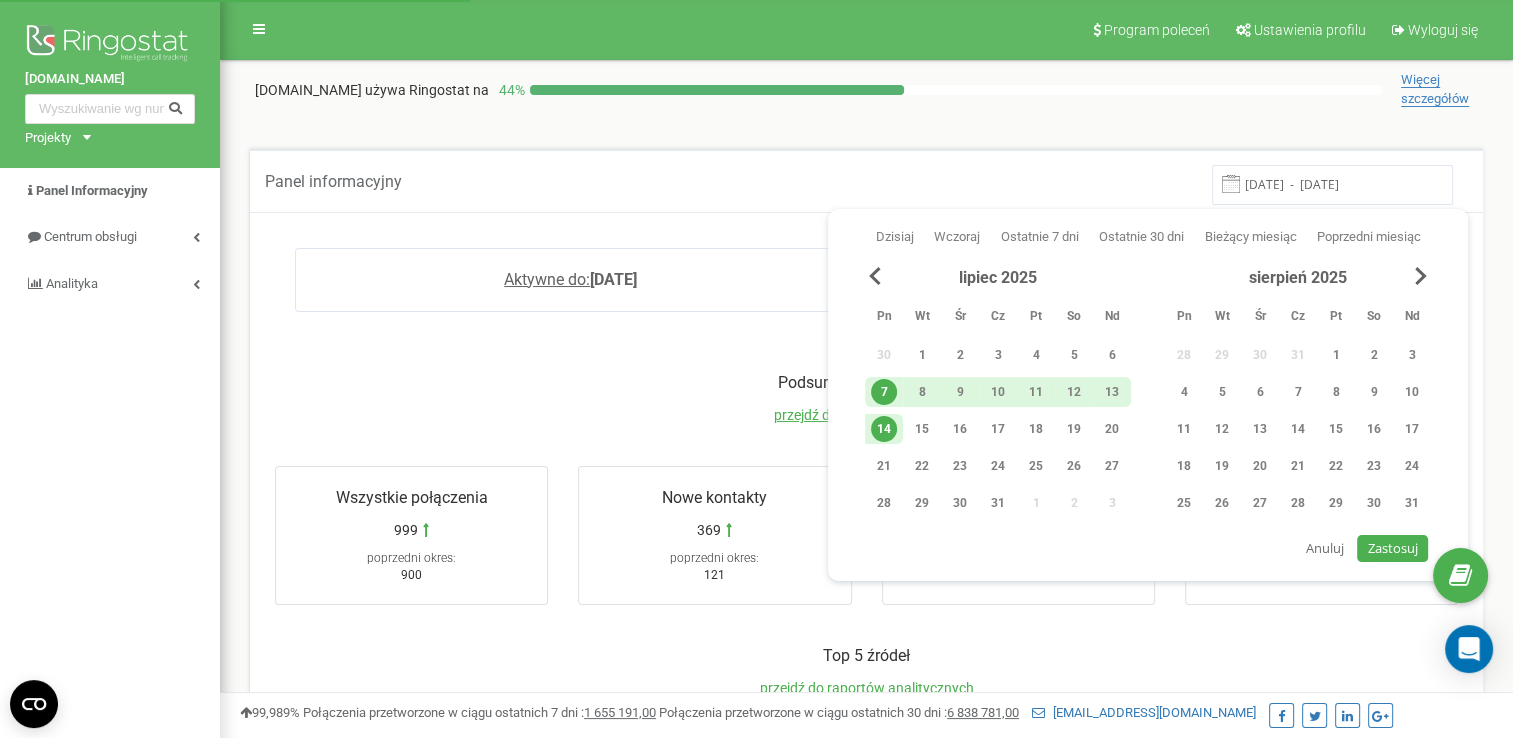 click on "7" at bounding box center [884, 392] 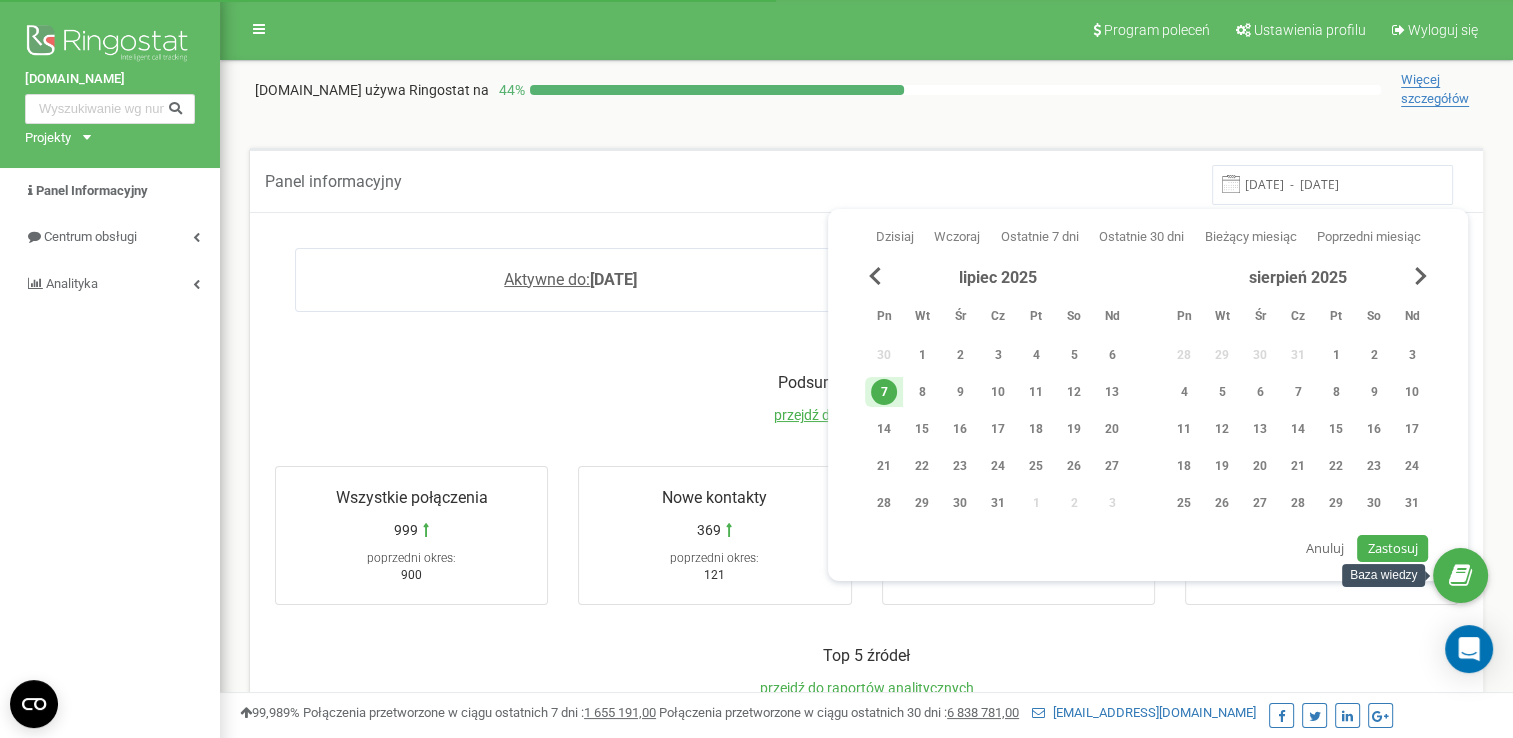click on "Zastosuj" at bounding box center [1393, 548] 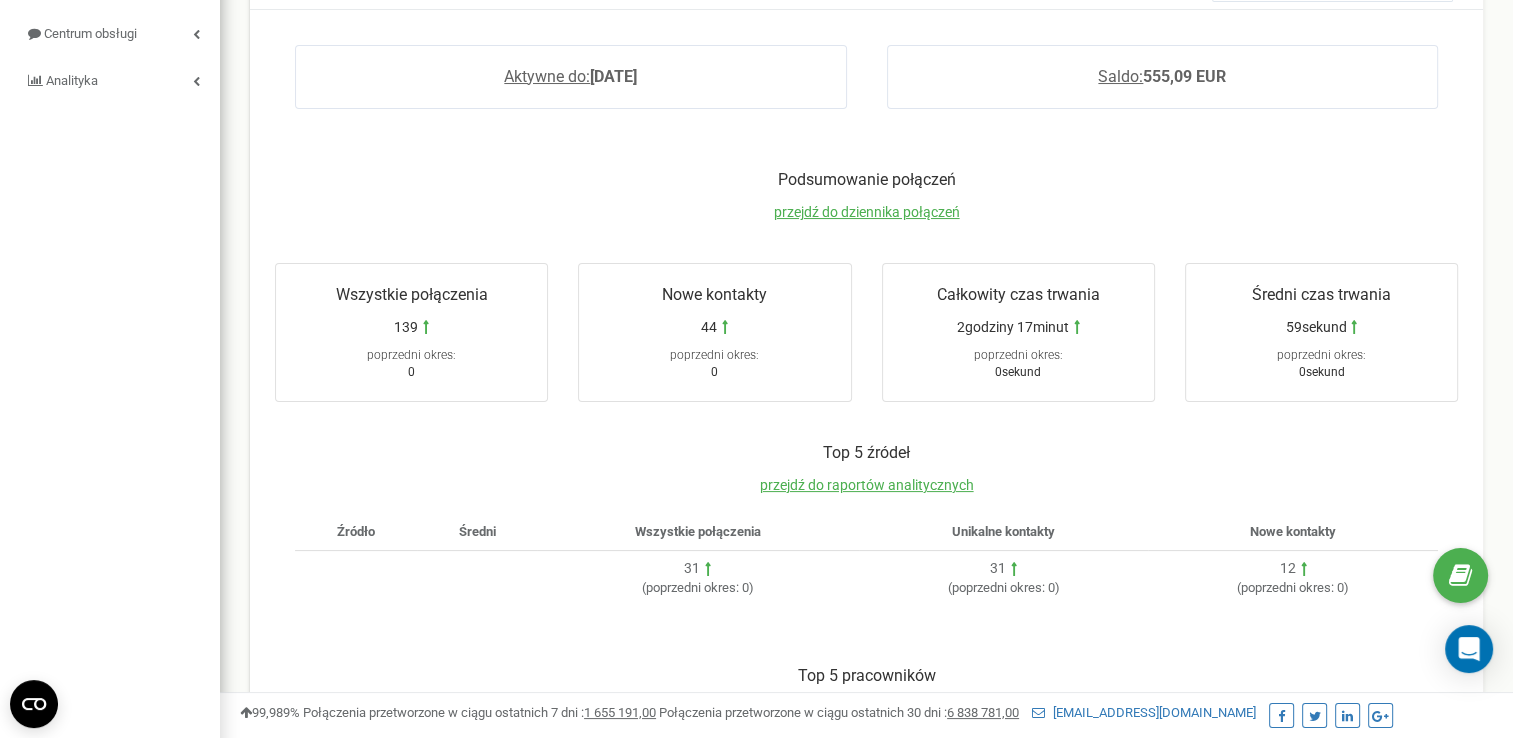 scroll, scrollTop: 140, scrollLeft: 0, axis: vertical 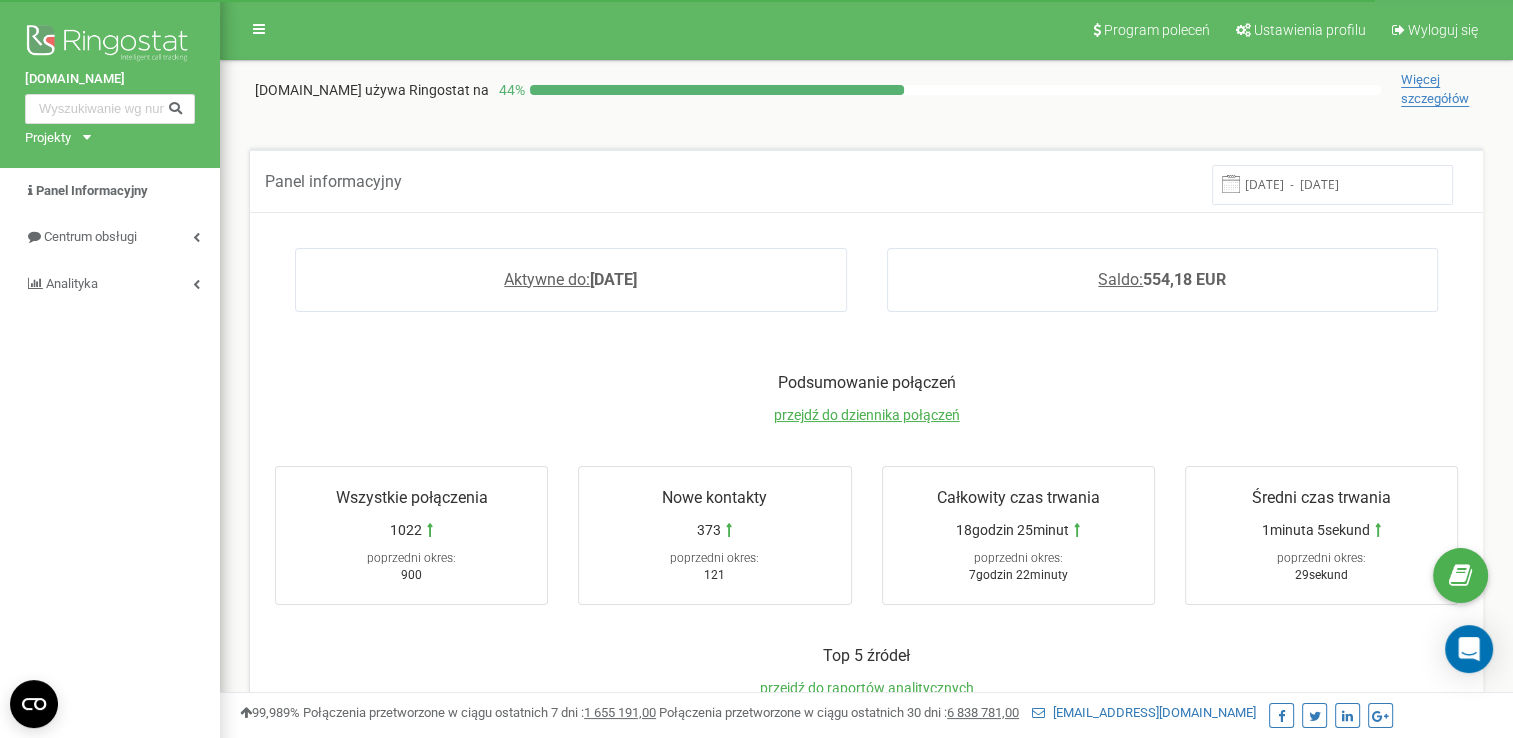 click on "07.07.2025  -  14.07.2025" at bounding box center [1332, 184] 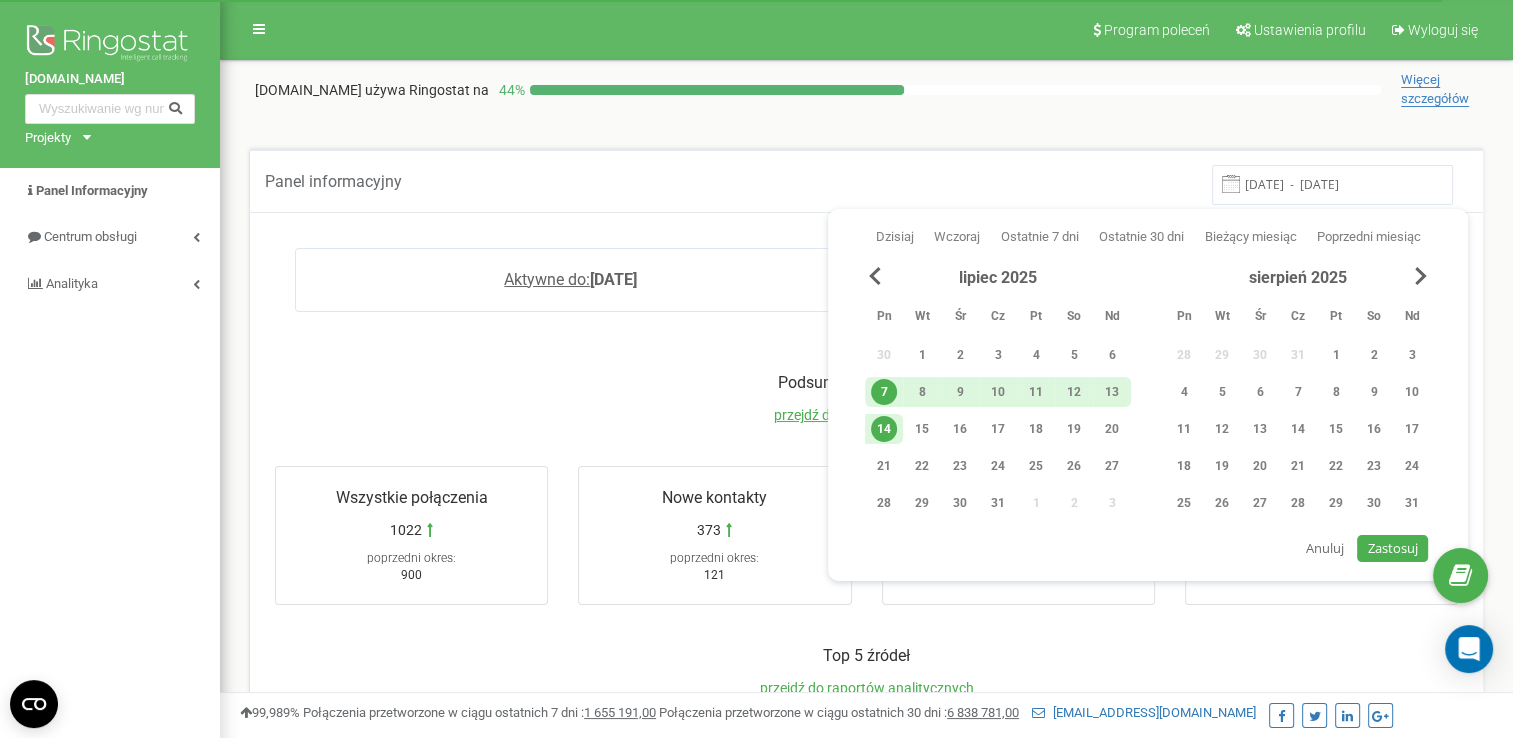 click on "14" at bounding box center (884, 429) 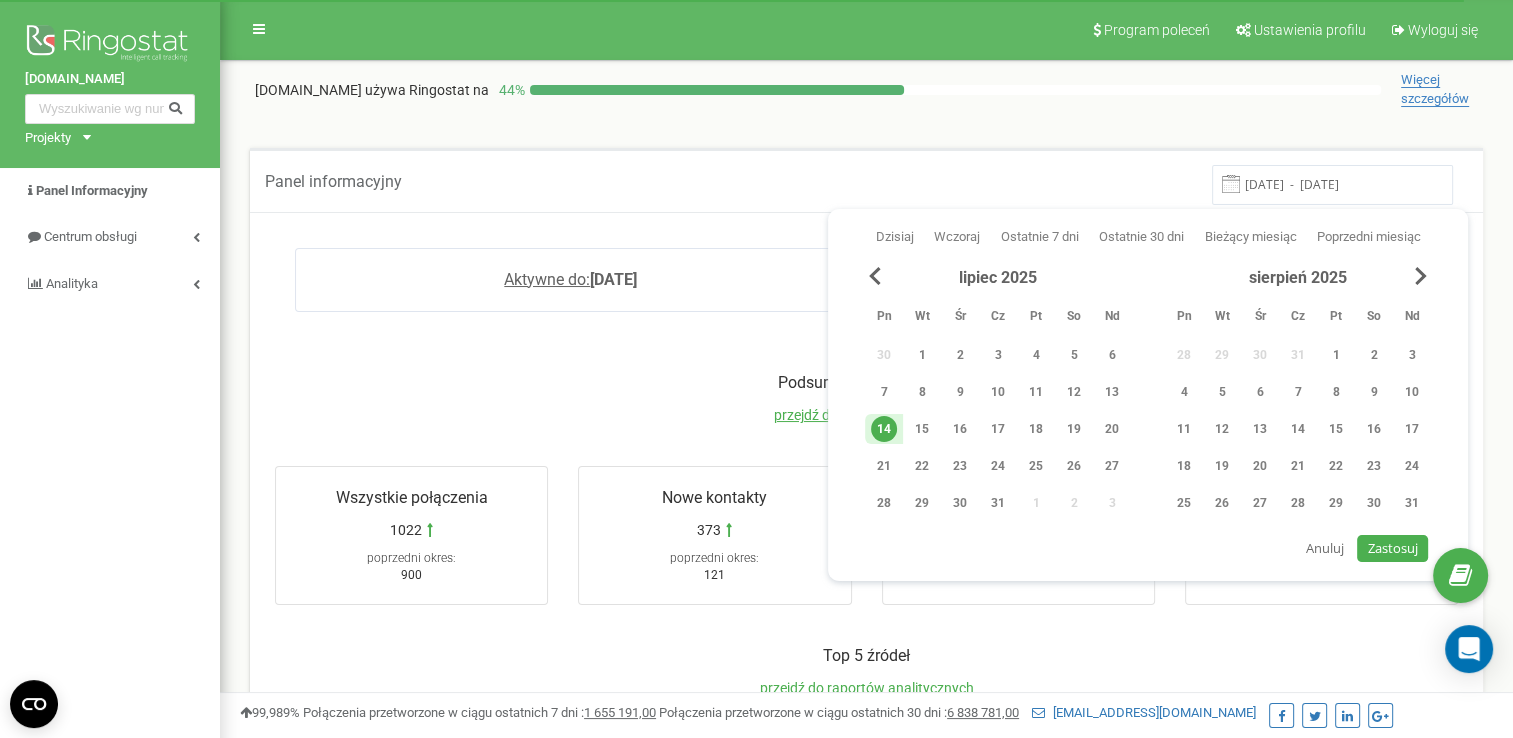 click on "Zastosuj" at bounding box center (1393, 548) 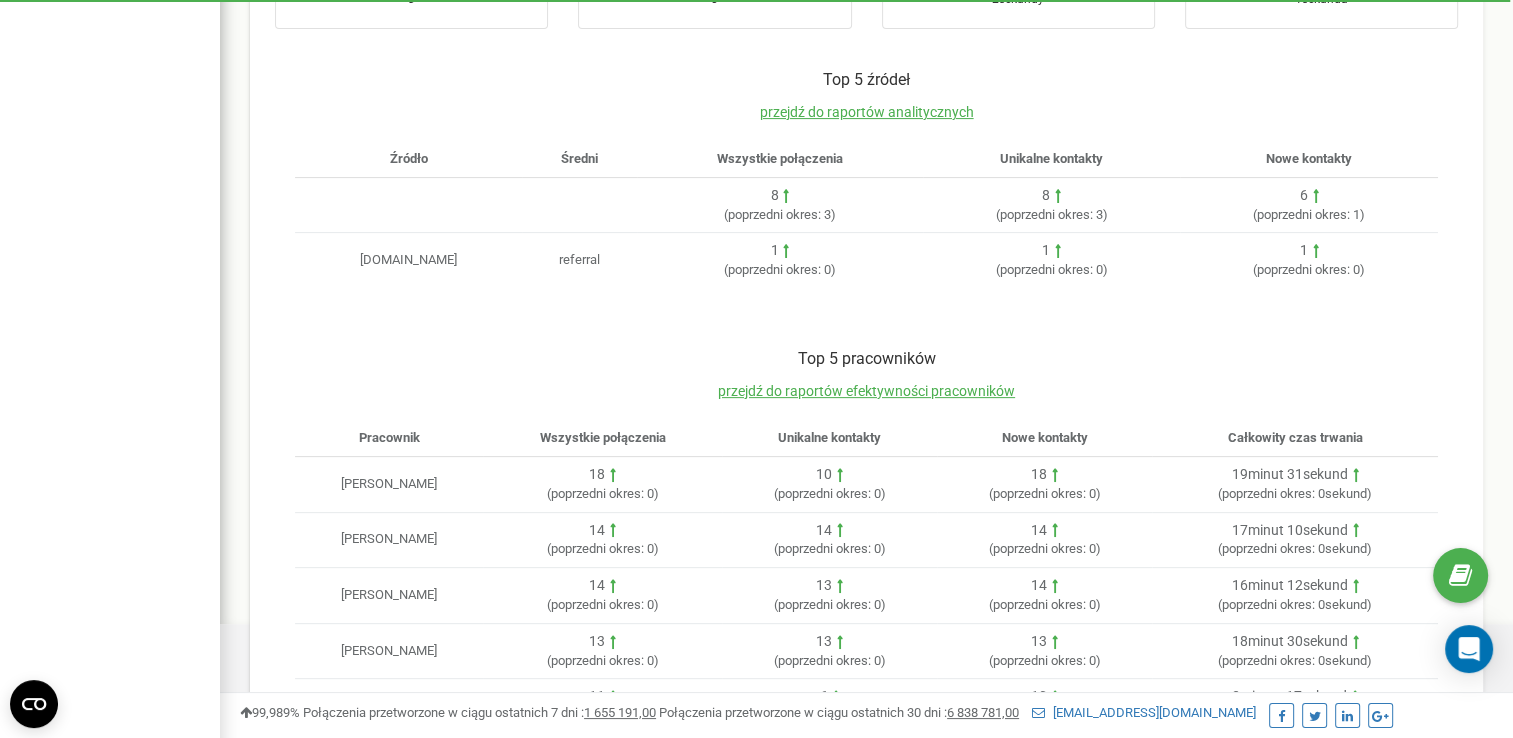 scroll, scrollTop: 651, scrollLeft: 0, axis: vertical 